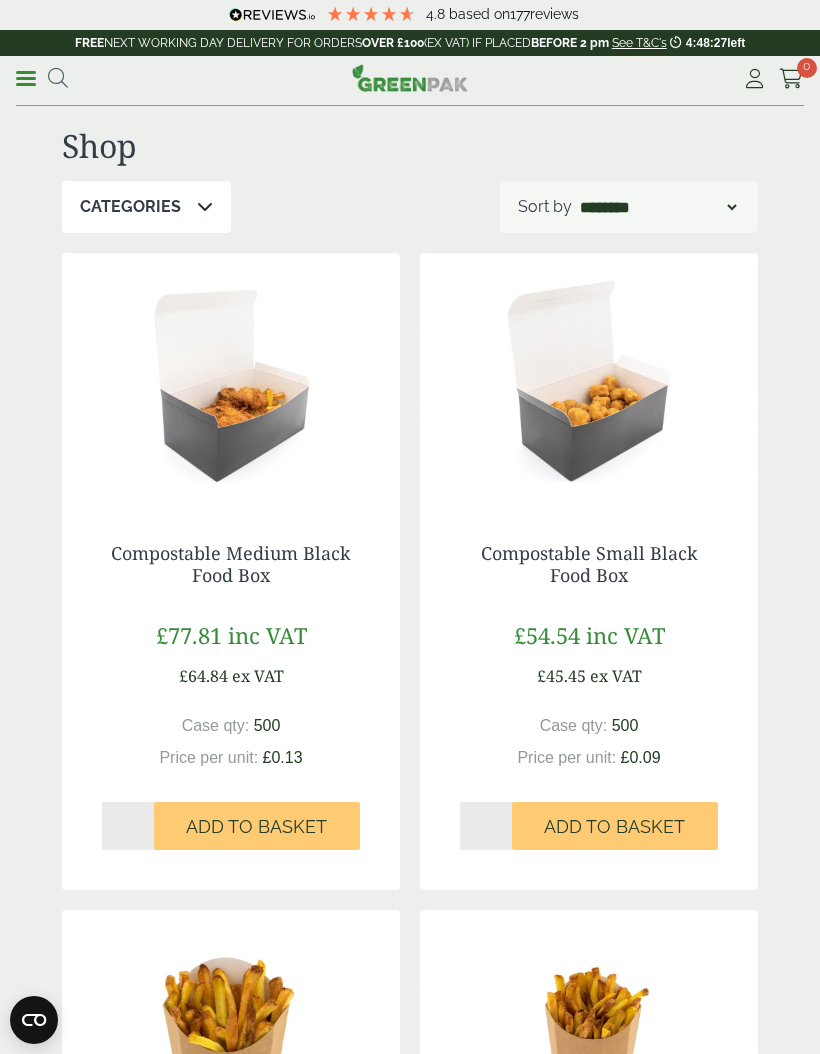 scroll, scrollTop: 0, scrollLeft: 0, axis: both 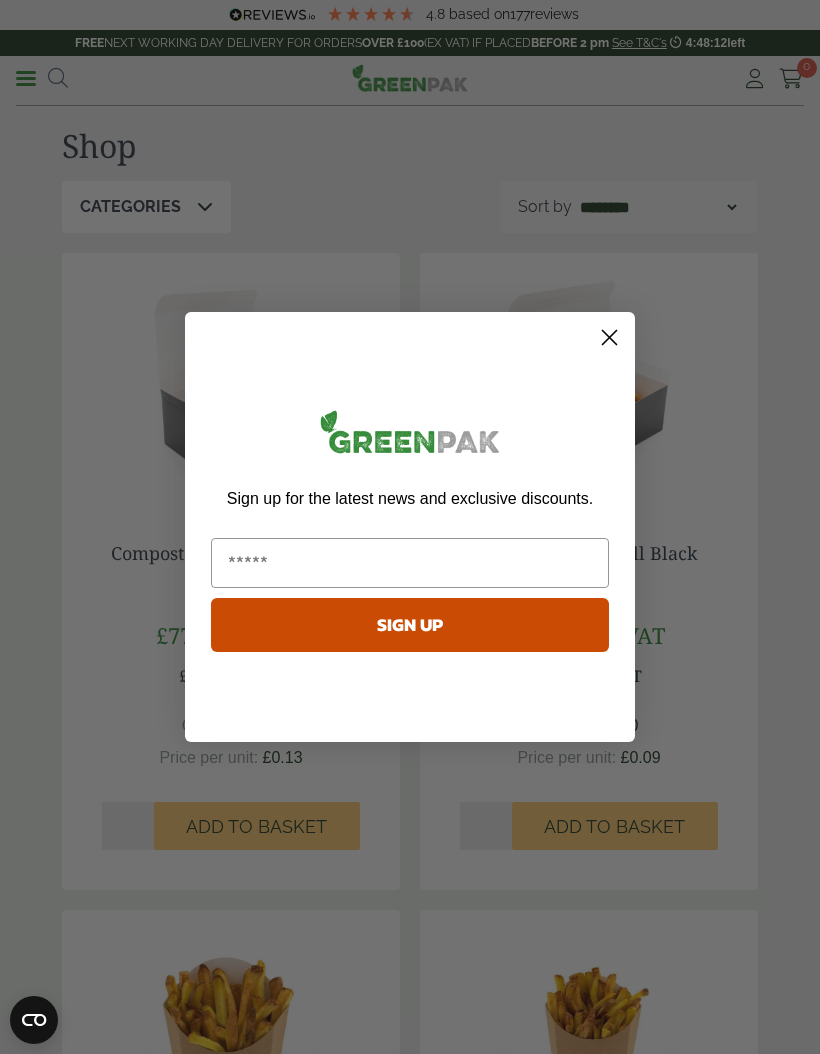 click at bounding box center (410, 563) 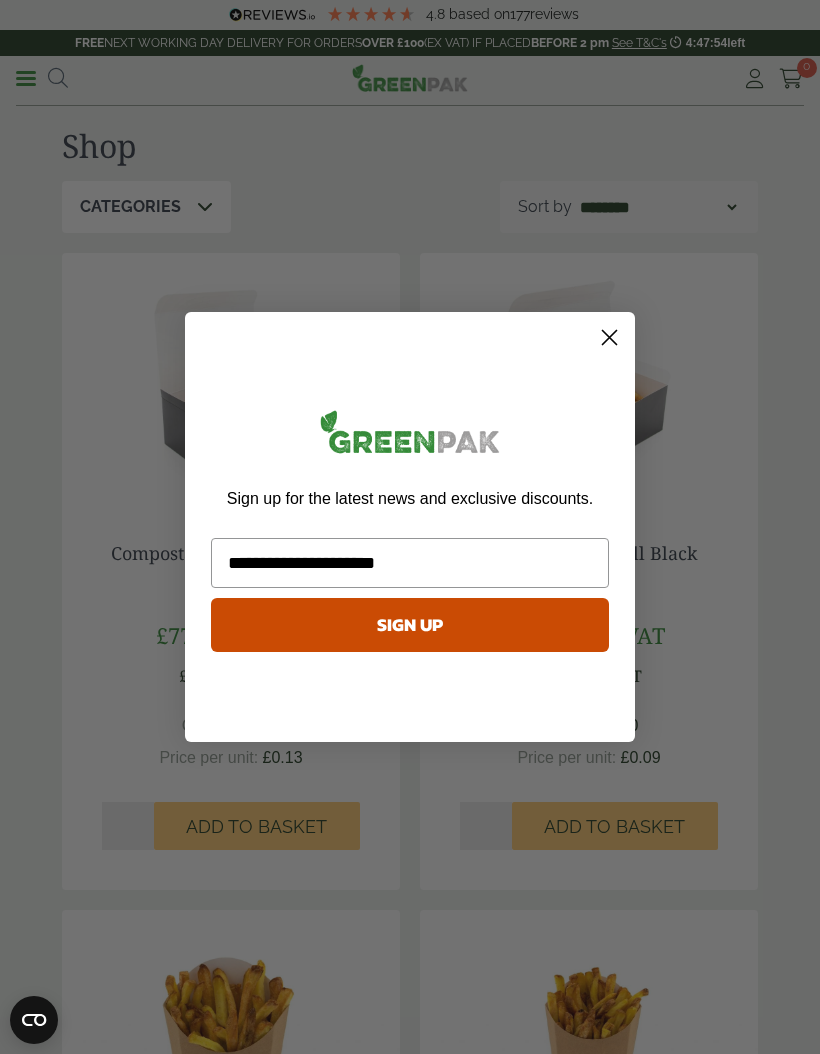 type on "**********" 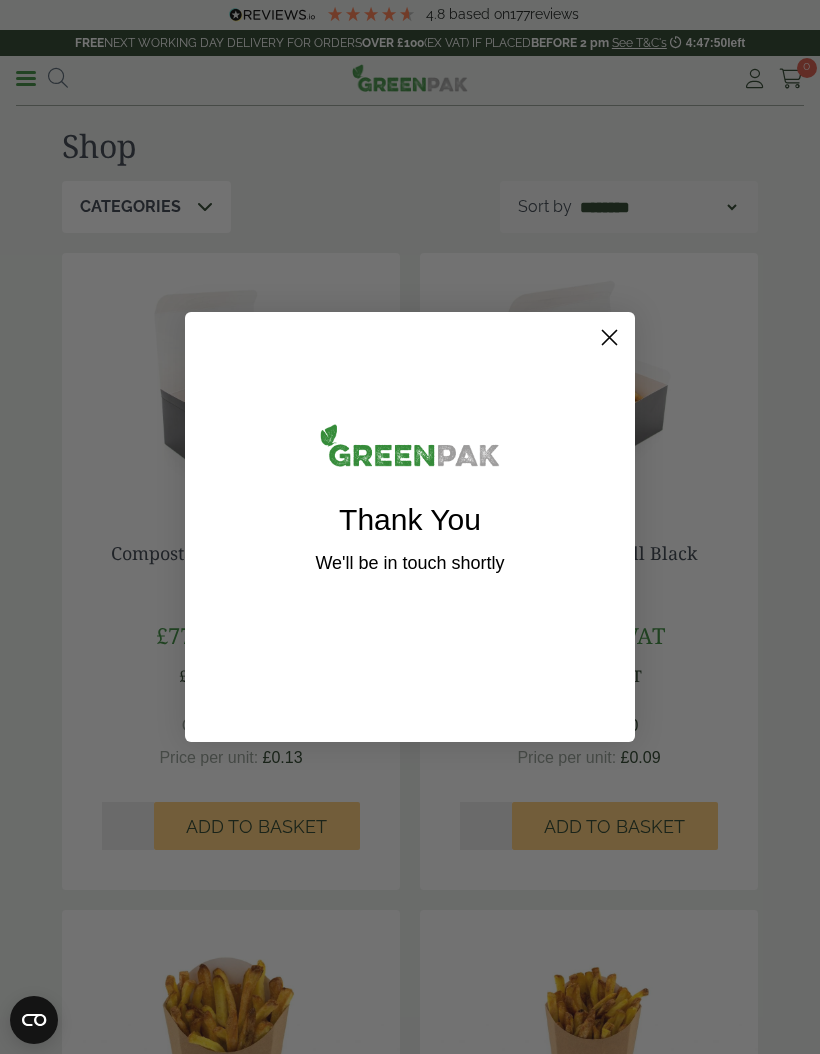click 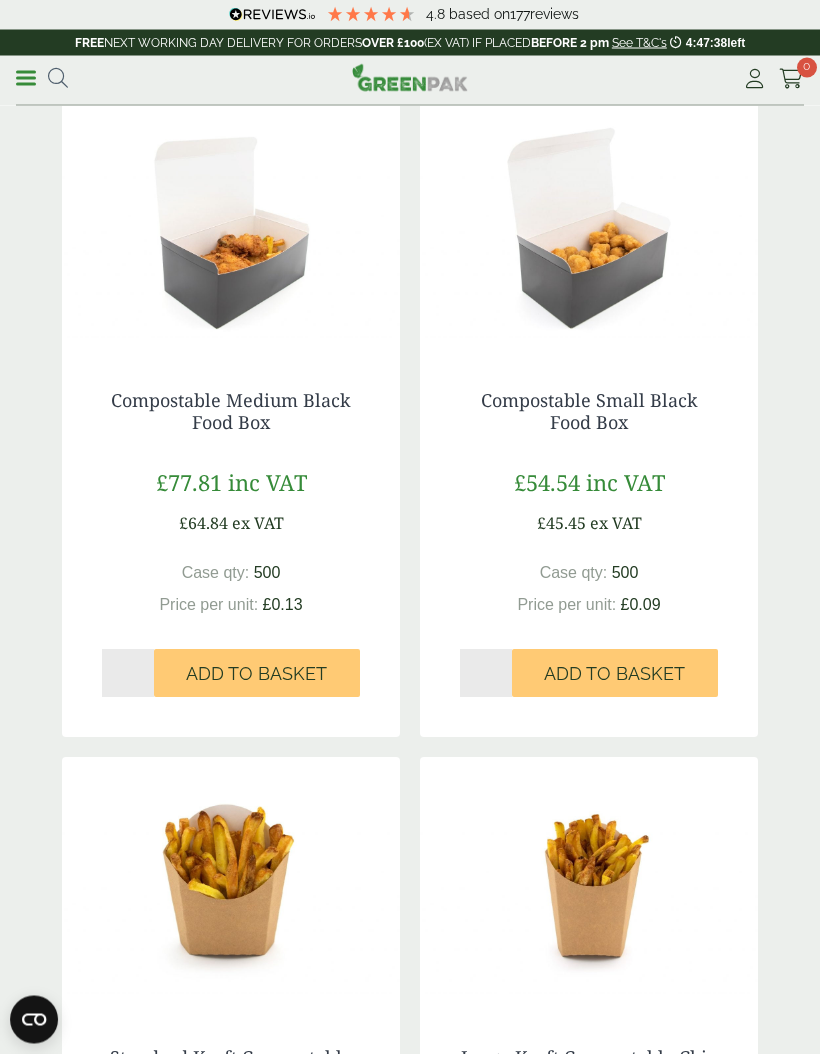 scroll, scrollTop: 0, scrollLeft: 0, axis: both 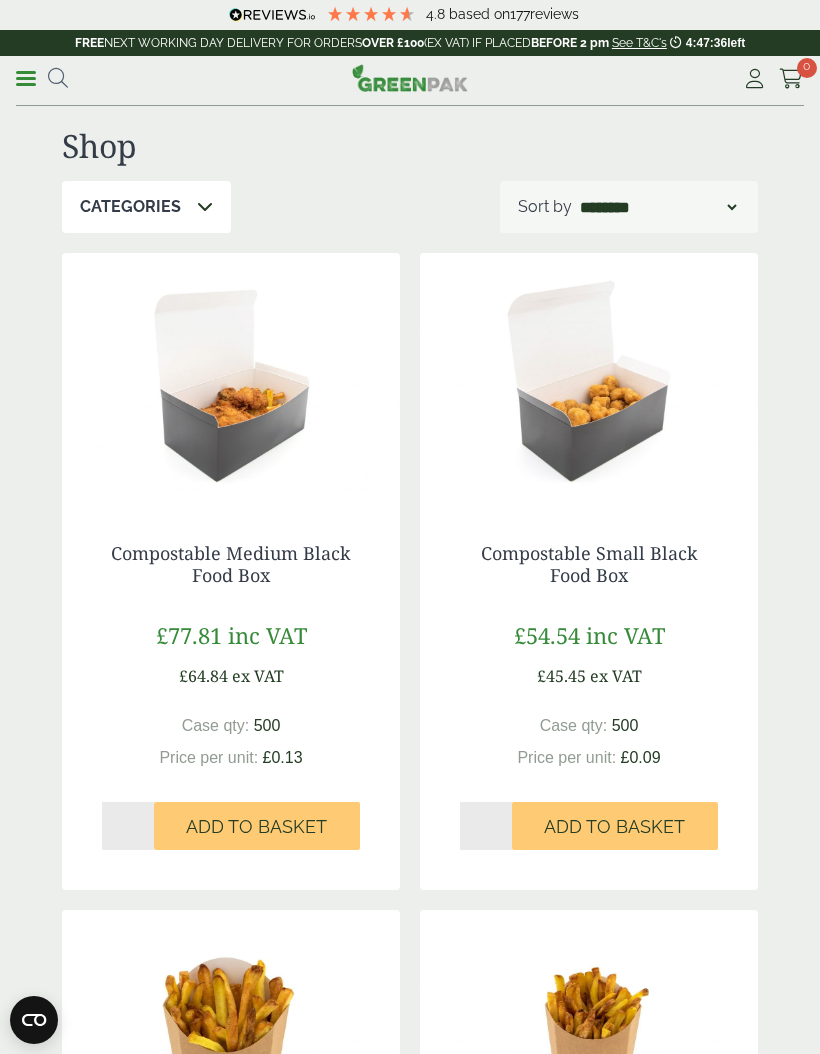 click at bounding box center (58, 78) 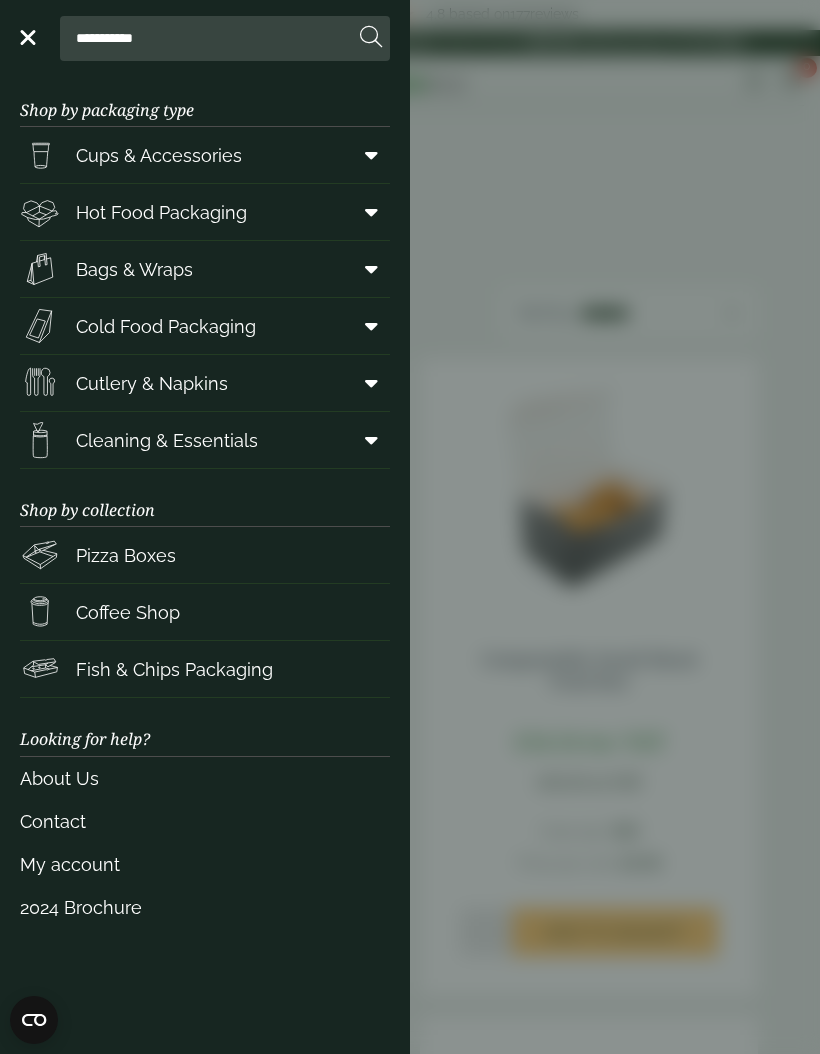 click on "Bags & Wraps" at bounding box center (134, 269) 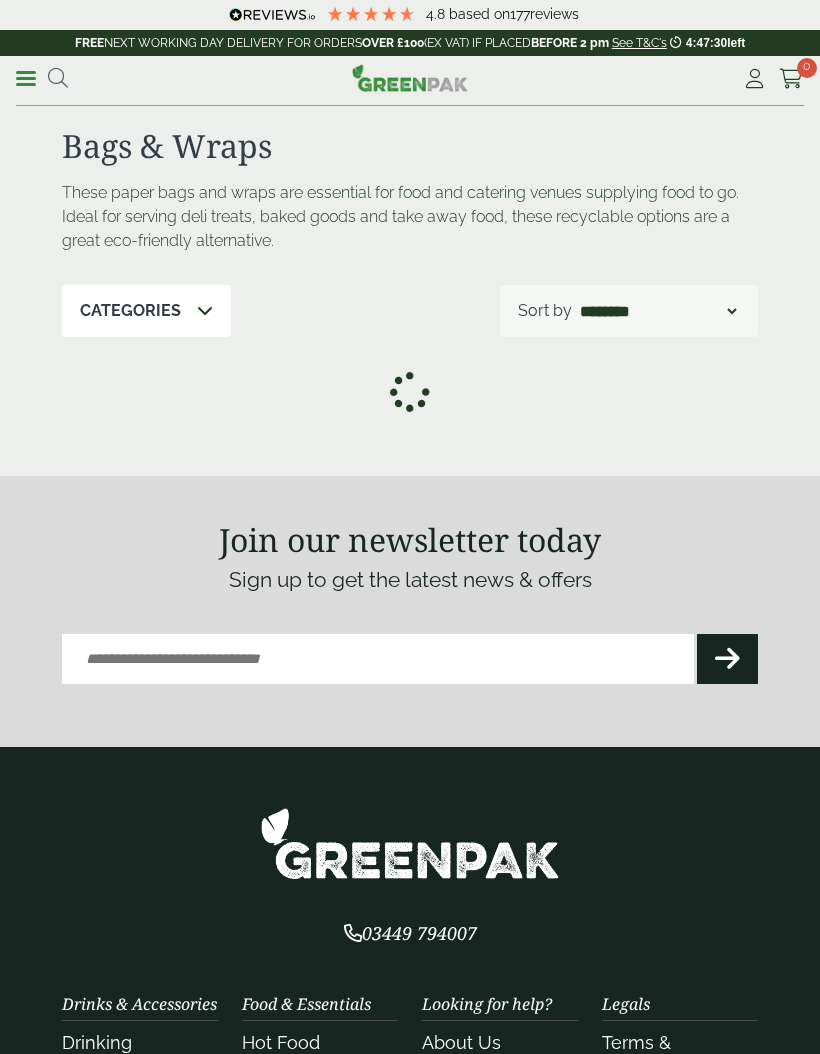 scroll, scrollTop: 0, scrollLeft: 0, axis: both 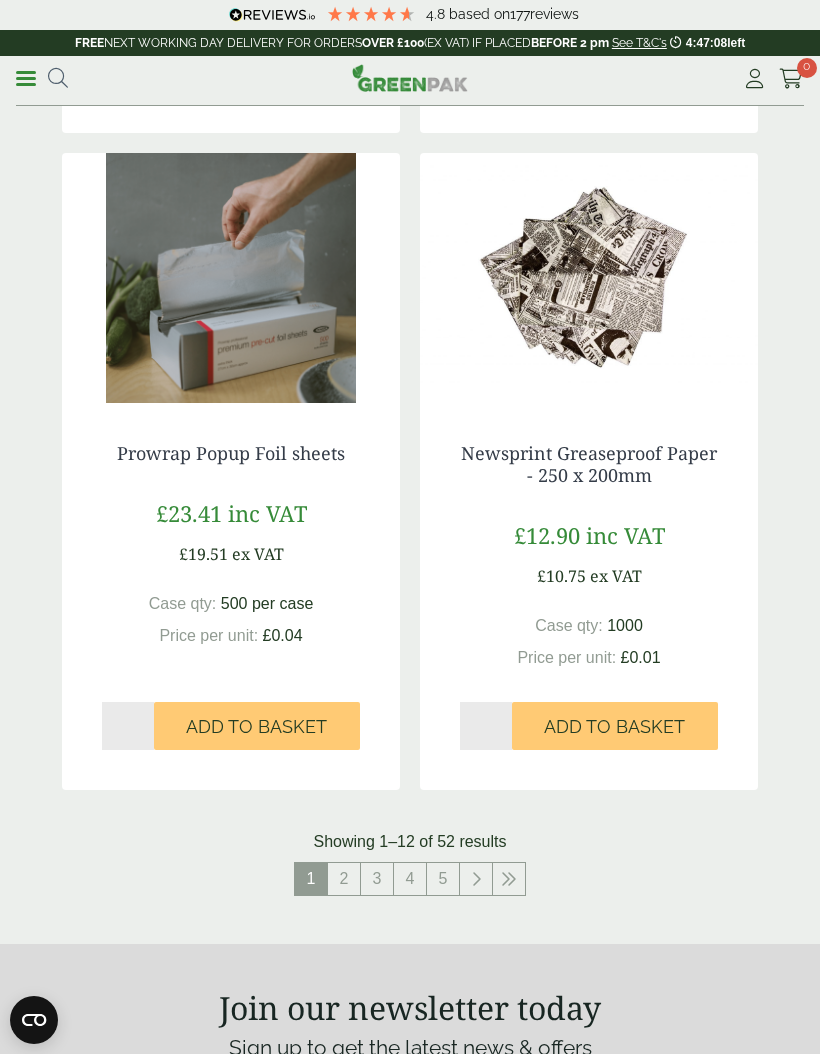 click at bounding box center [509, 879] 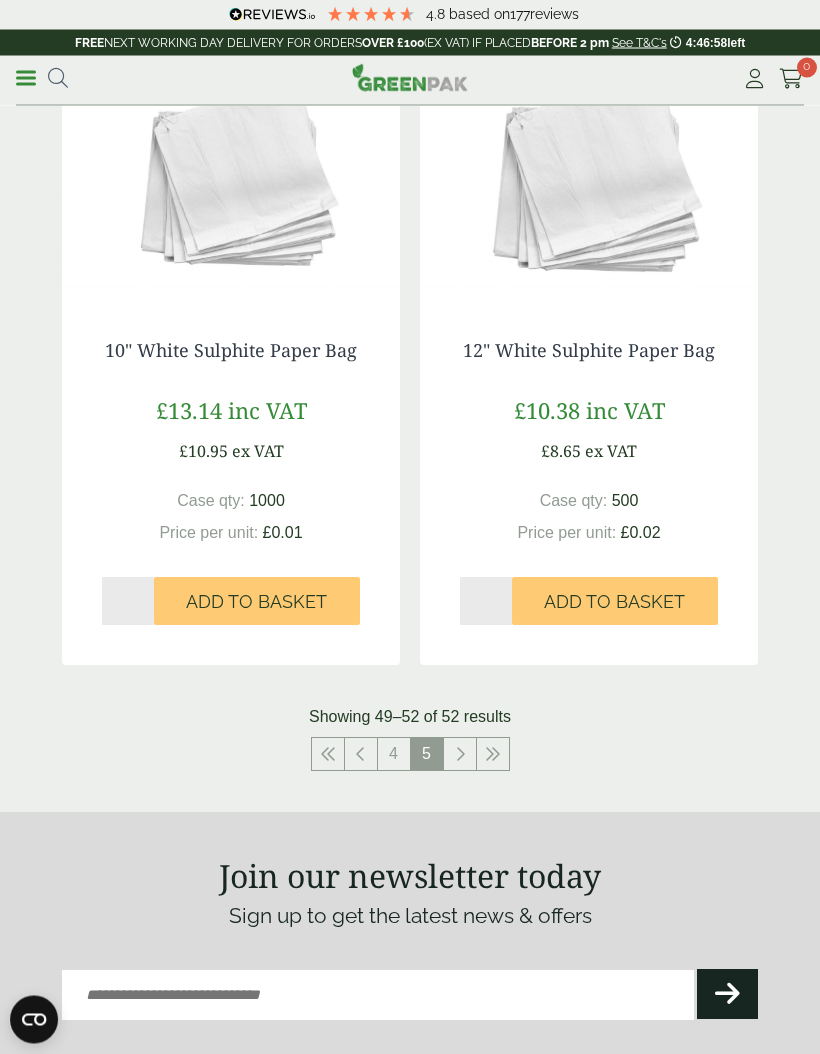 scroll, scrollTop: 942, scrollLeft: 0, axis: vertical 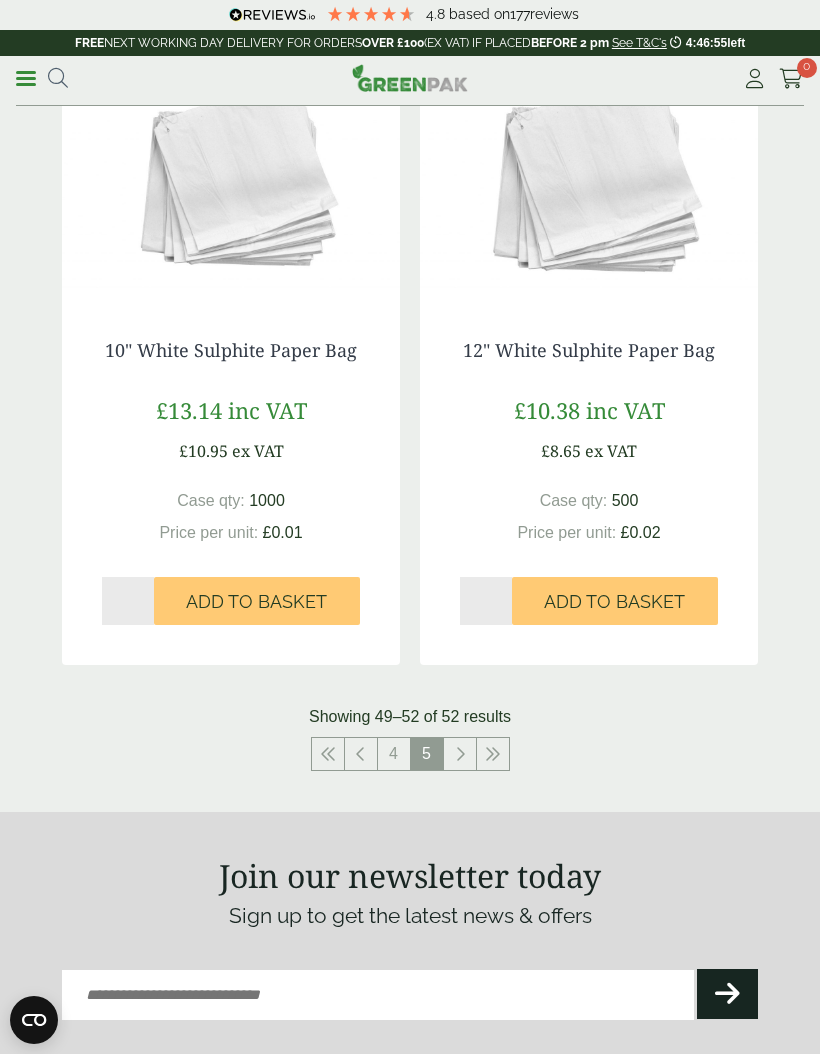 click on "4" at bounding box center (394, 754) 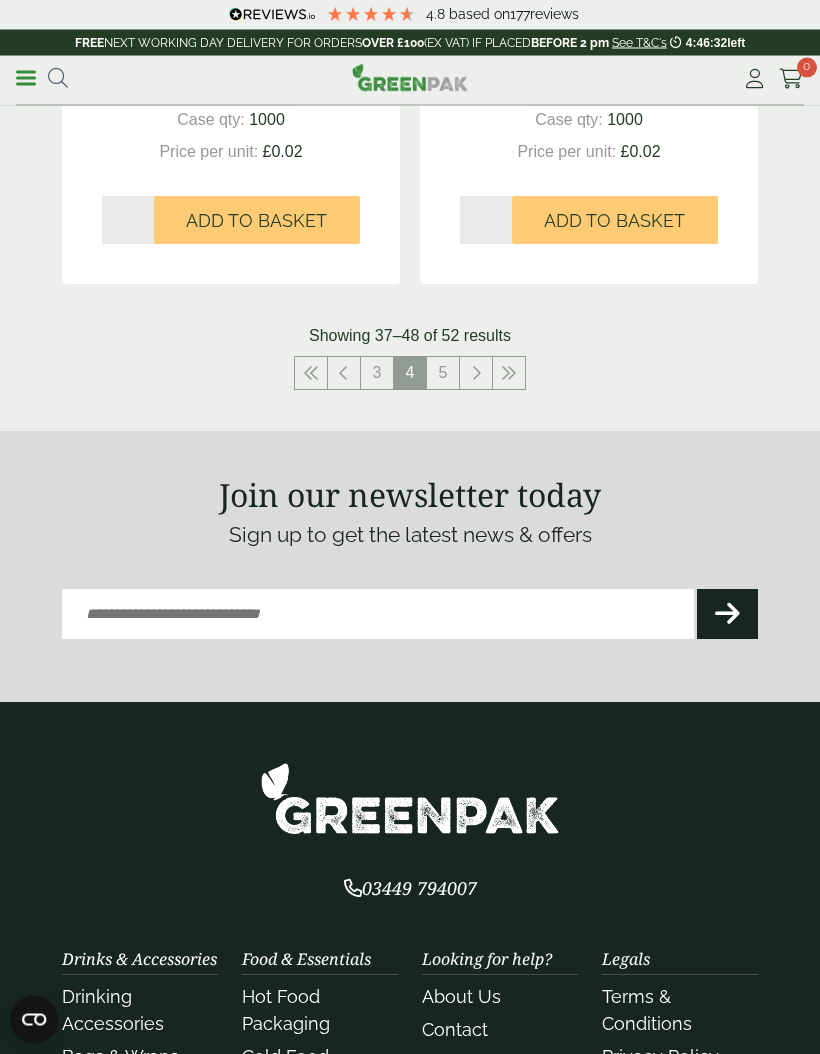 scroll, scrollTop: 3904, scrollLeft: 0, axis: vertical 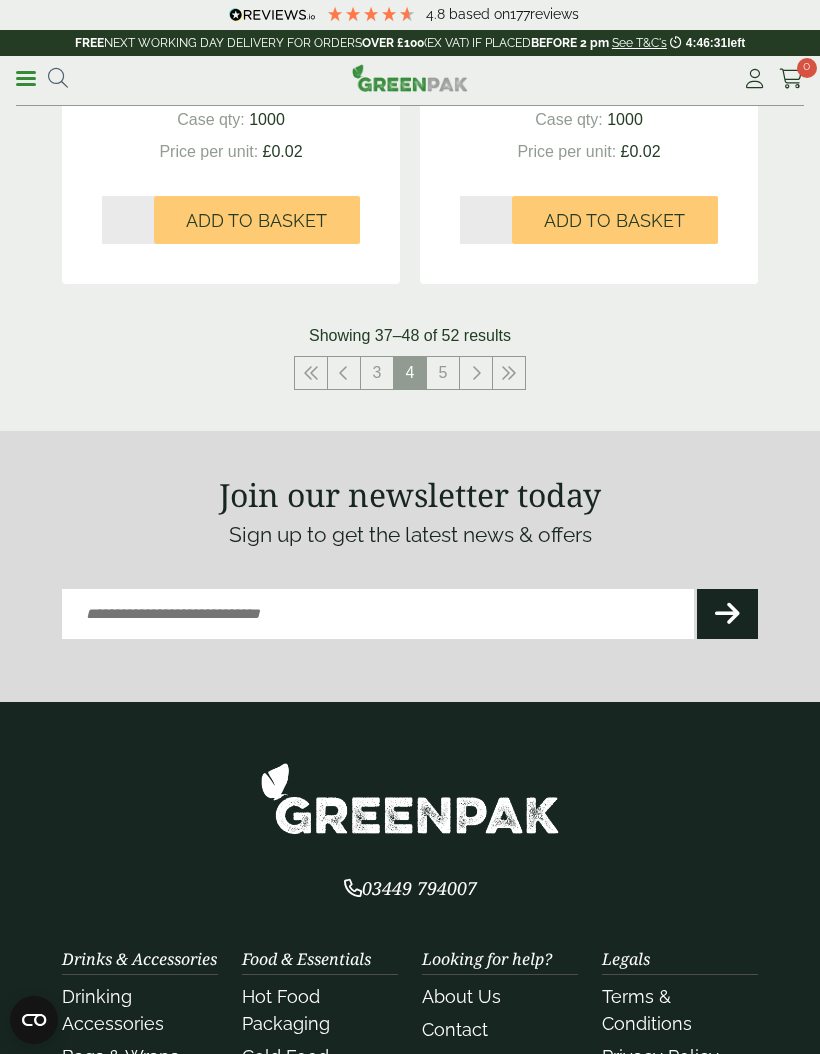click on "3" at bounding box center (377, 373) 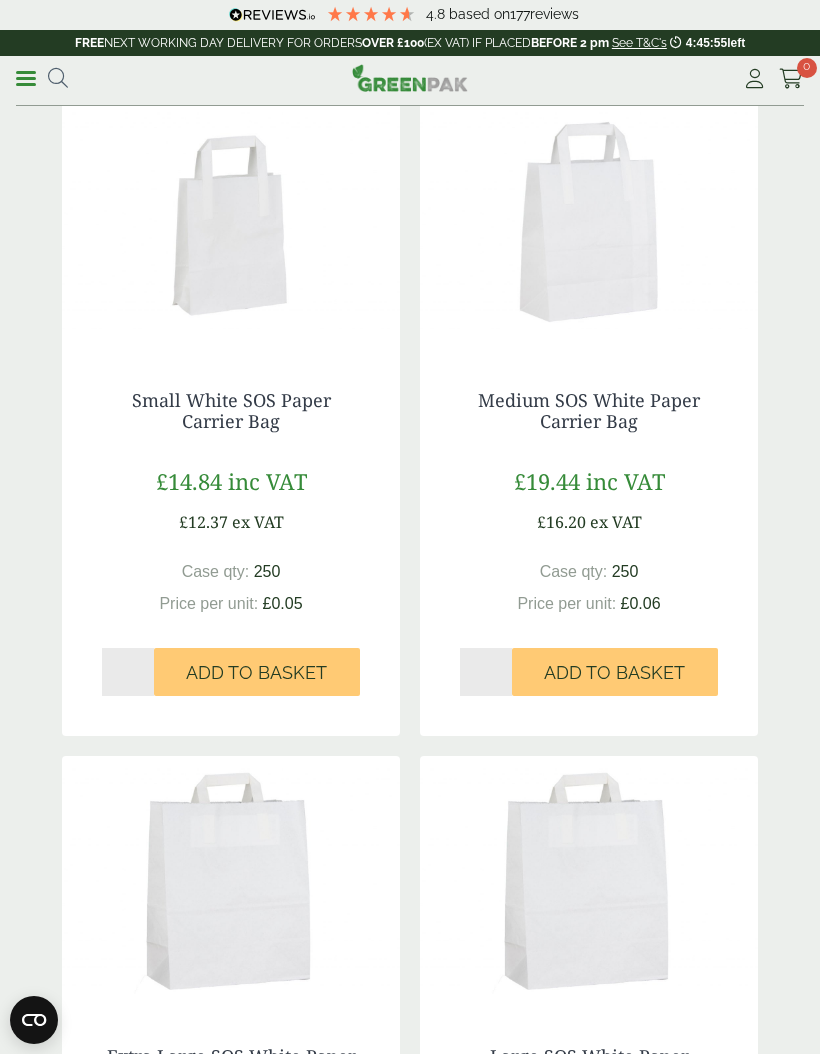 scroll, scrollTop: 912, scrollLeft: 0, axis: vertical 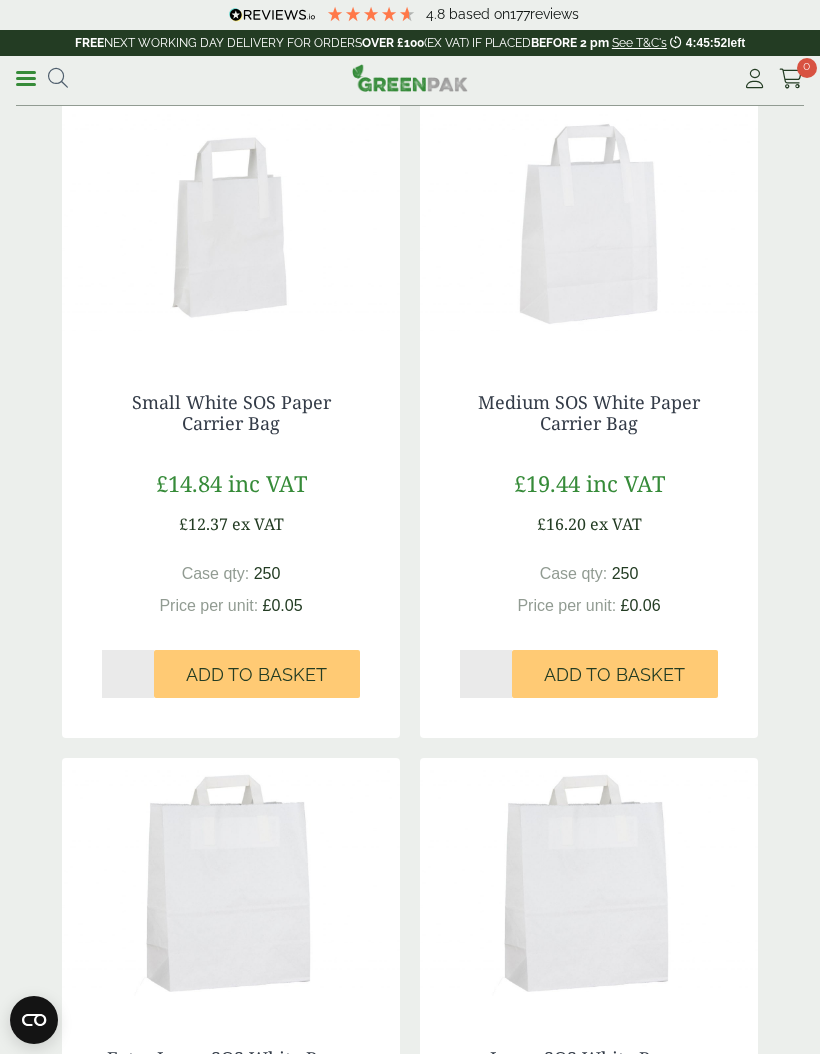 click at bounding box center (58, 78) 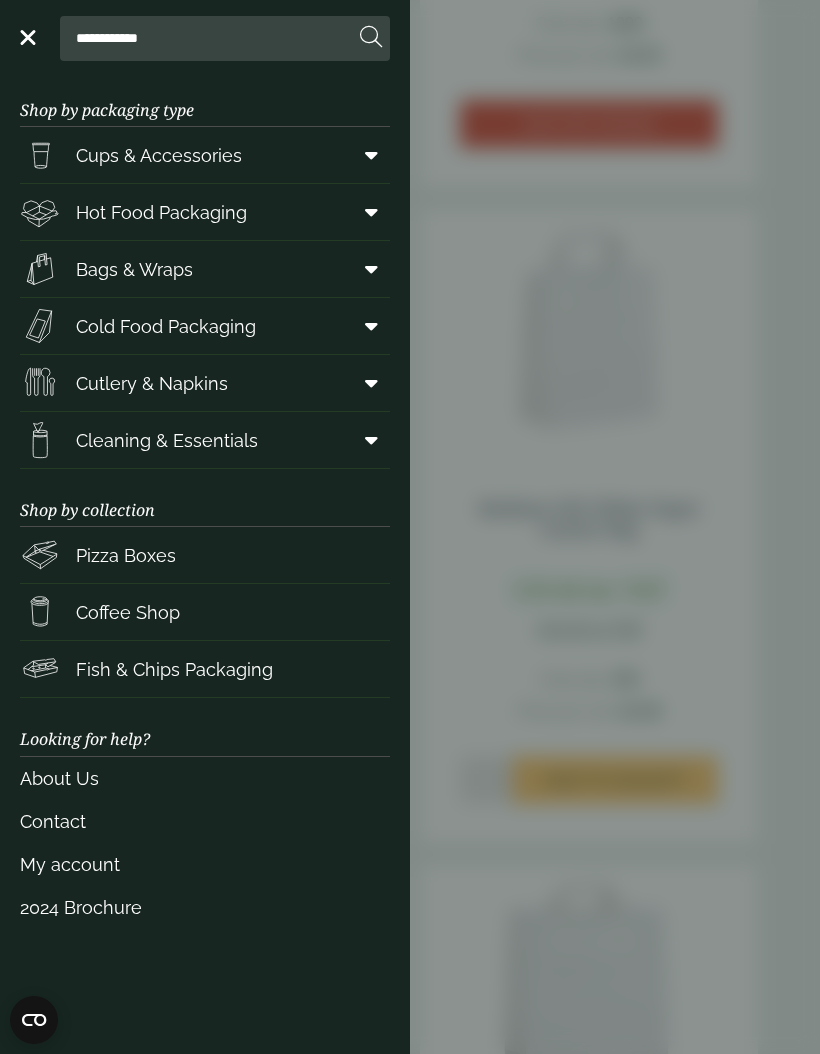 click on "Coffee Shop" at bounding box center (128, 612) 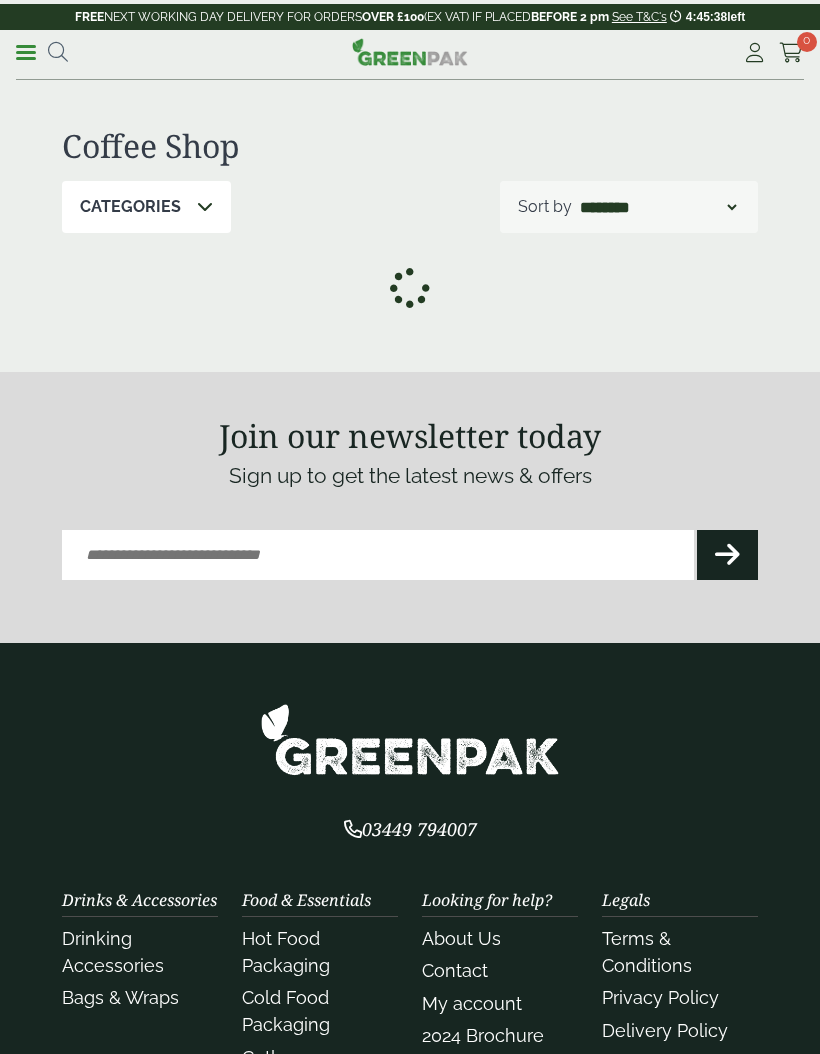 scroll, scrollTop: 0, scrollLeft: 0, axis: both 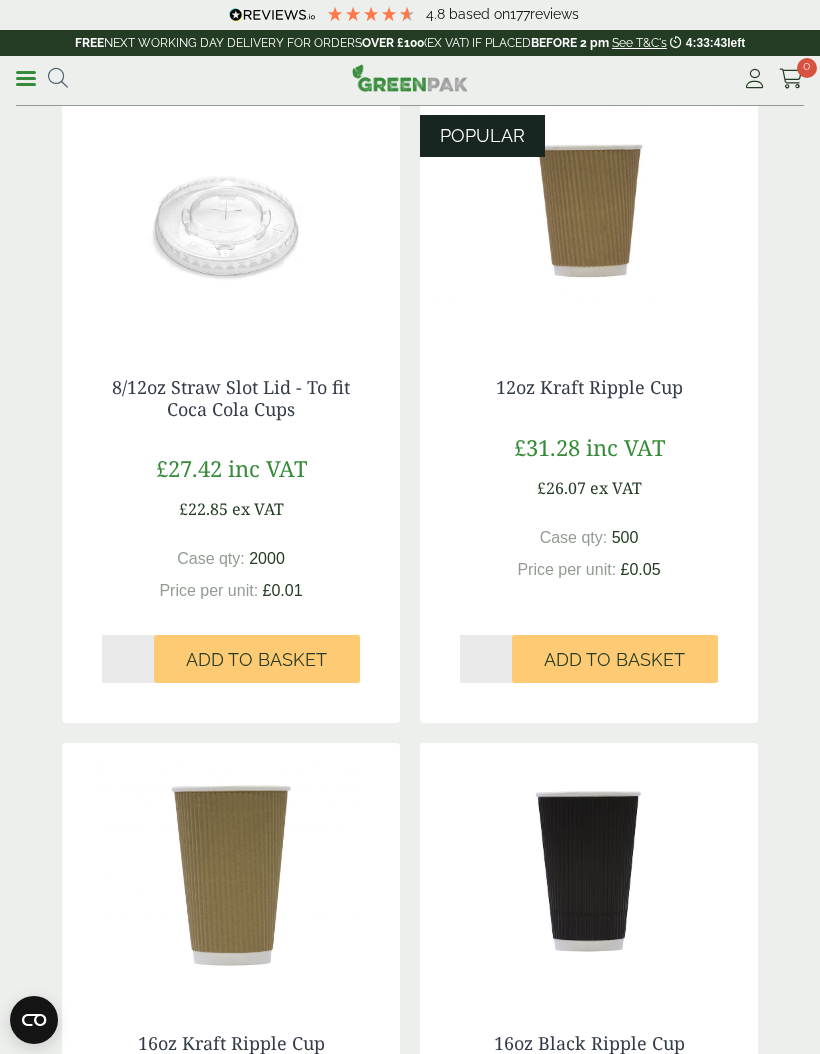 click on "Add to Basket" at bounding box center (614, 660) 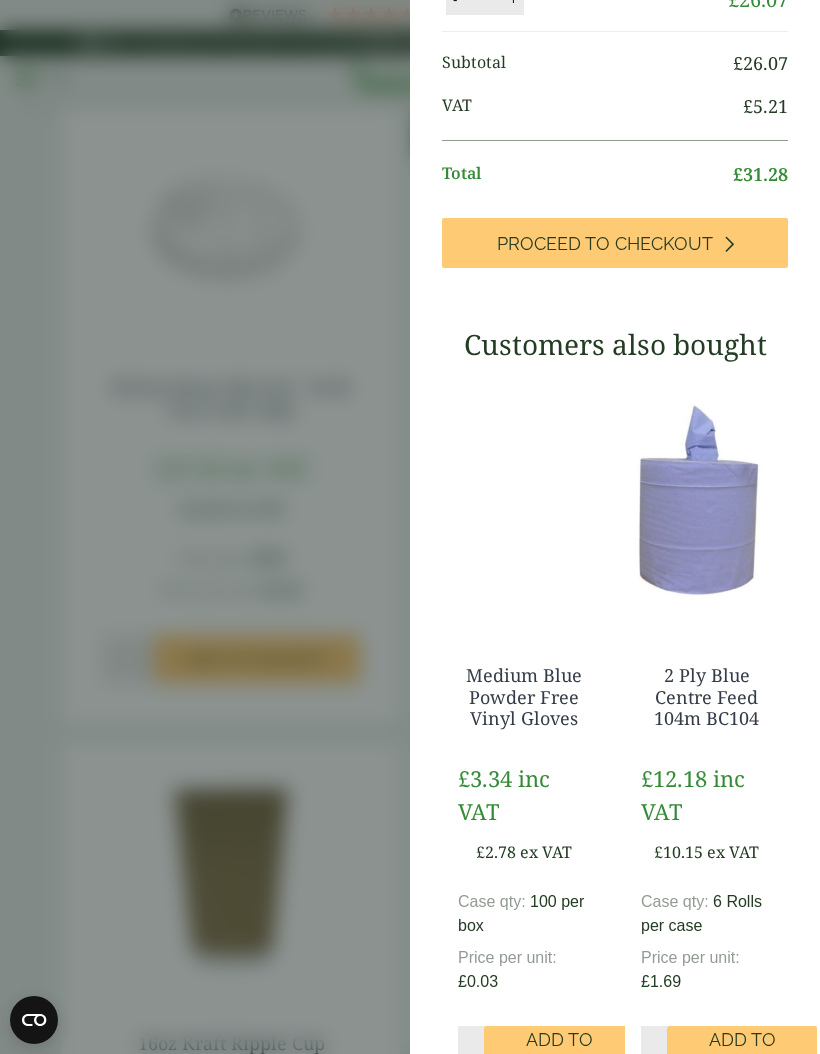 scroll, scrollTop: 167, scrollLeft: 0, axis: vertical 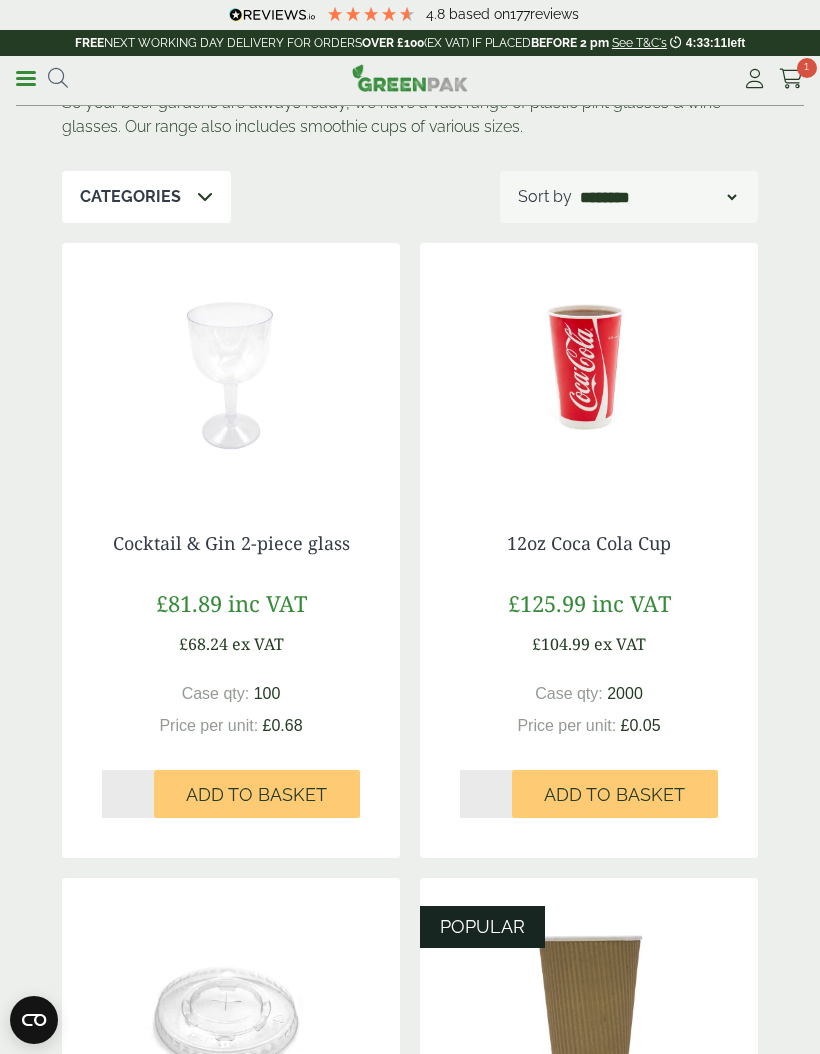 click at bounding box center [58, 78] 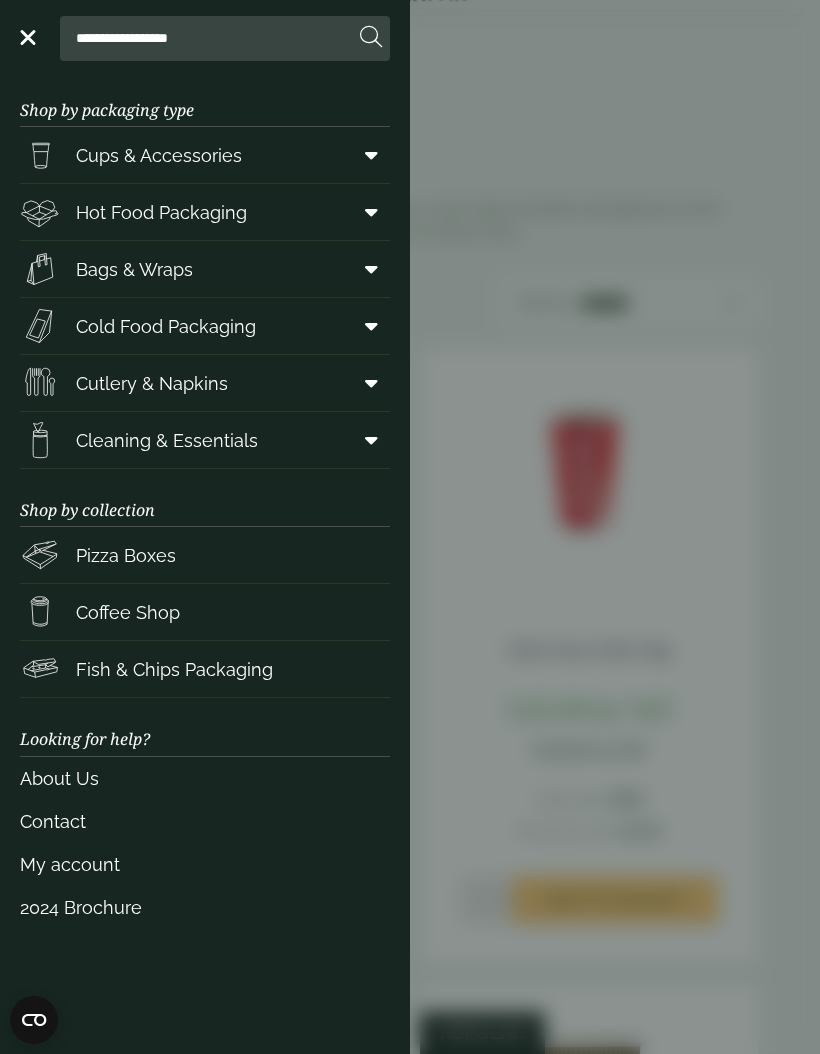 click on "Bags & Wraps" at bounding box center [134, 269] 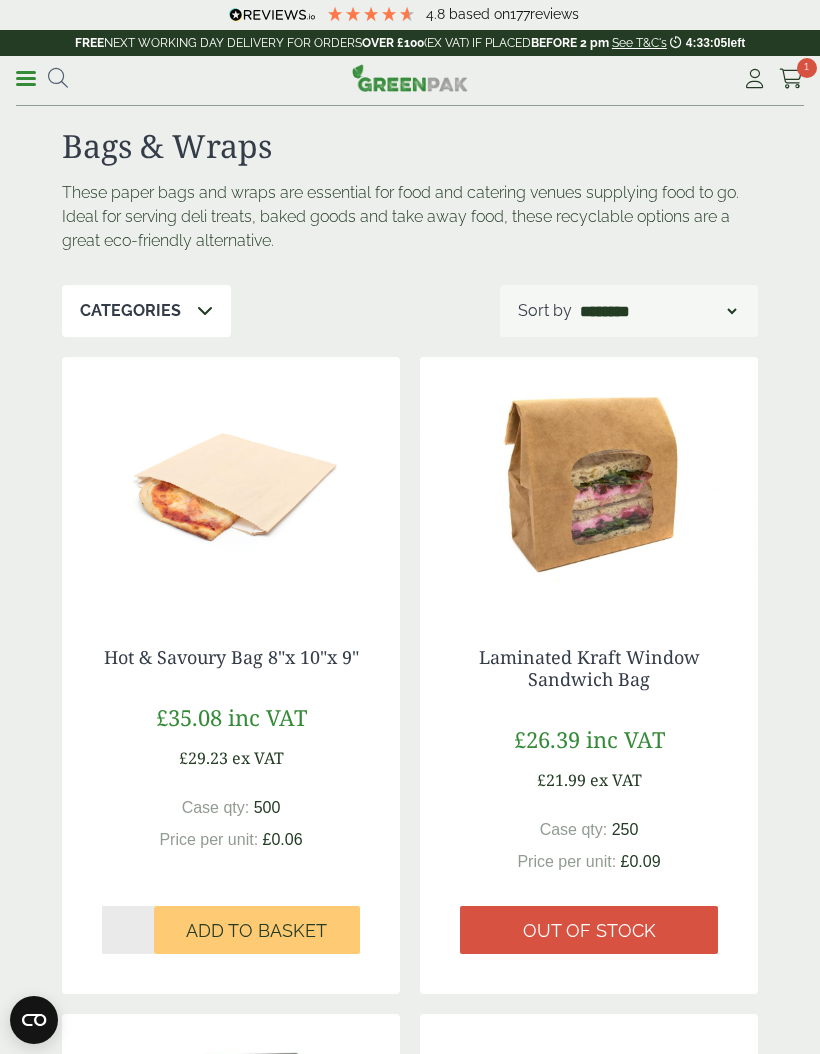 scroll, scrollTop: 0, scrollLeft: 0, axis: both 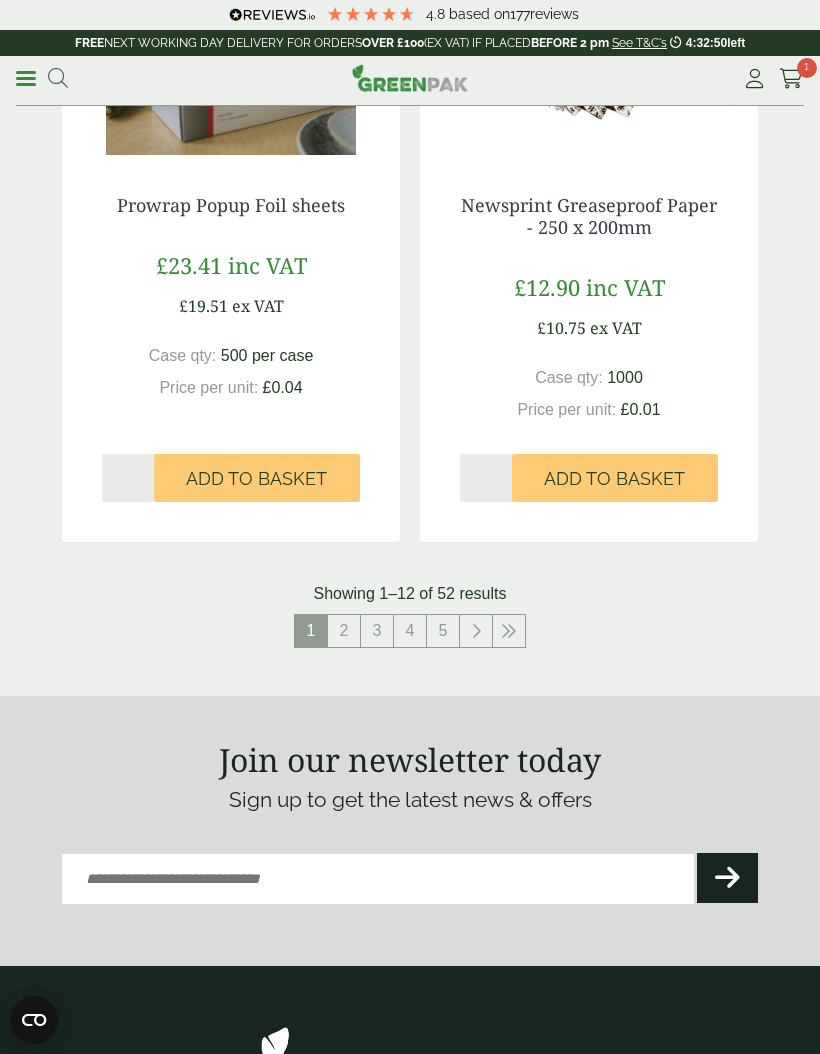 click on "2" at bounding box center [344, 631] 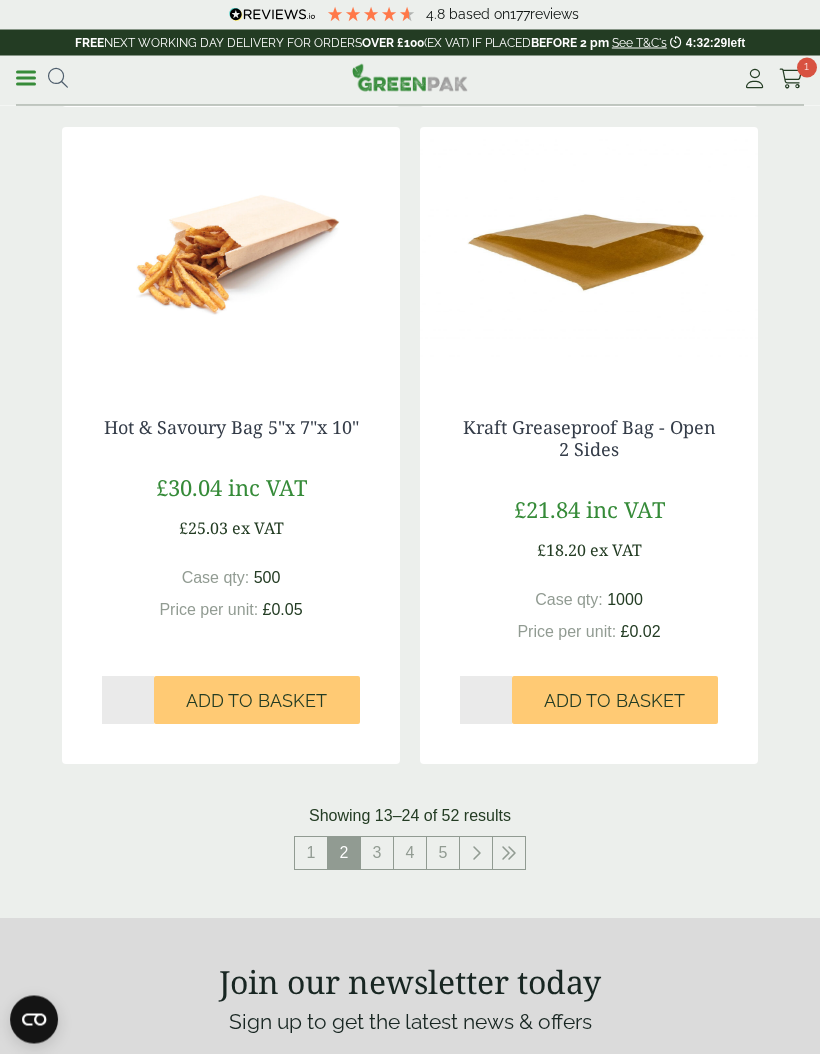 scroll, scrollTop: 3512, scrollLeft: 0, axis: vertical 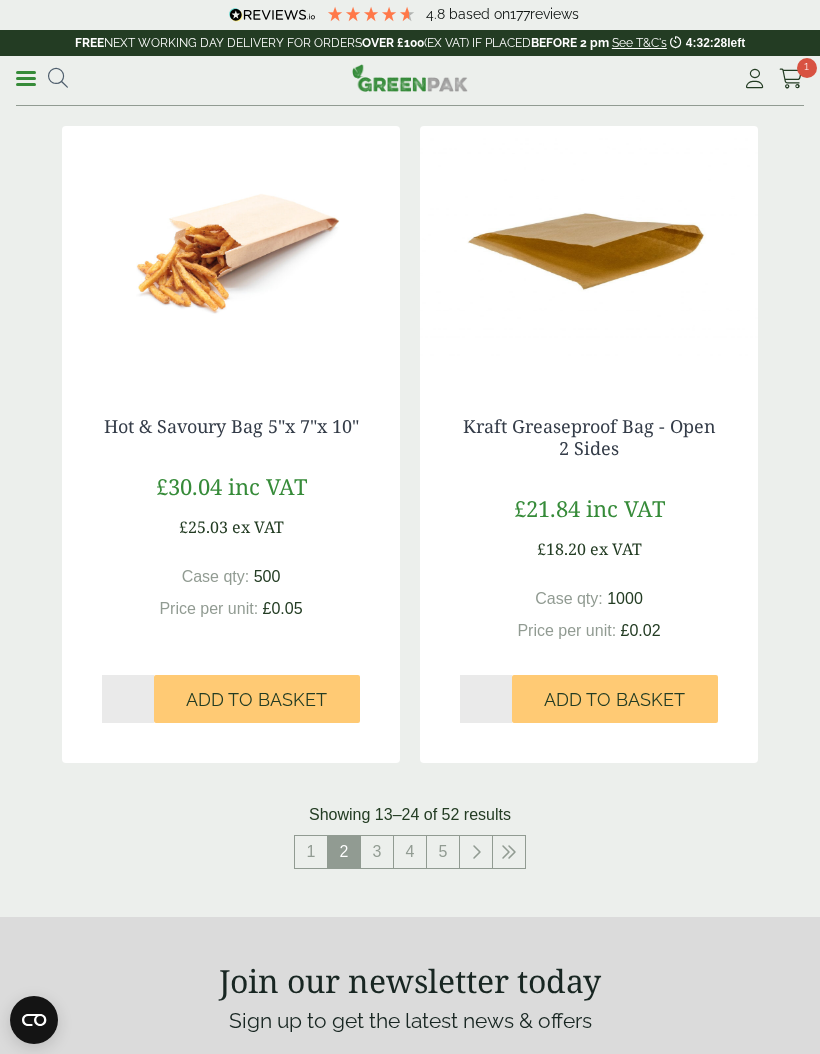 click on "3" at bounding box center (377, 852) 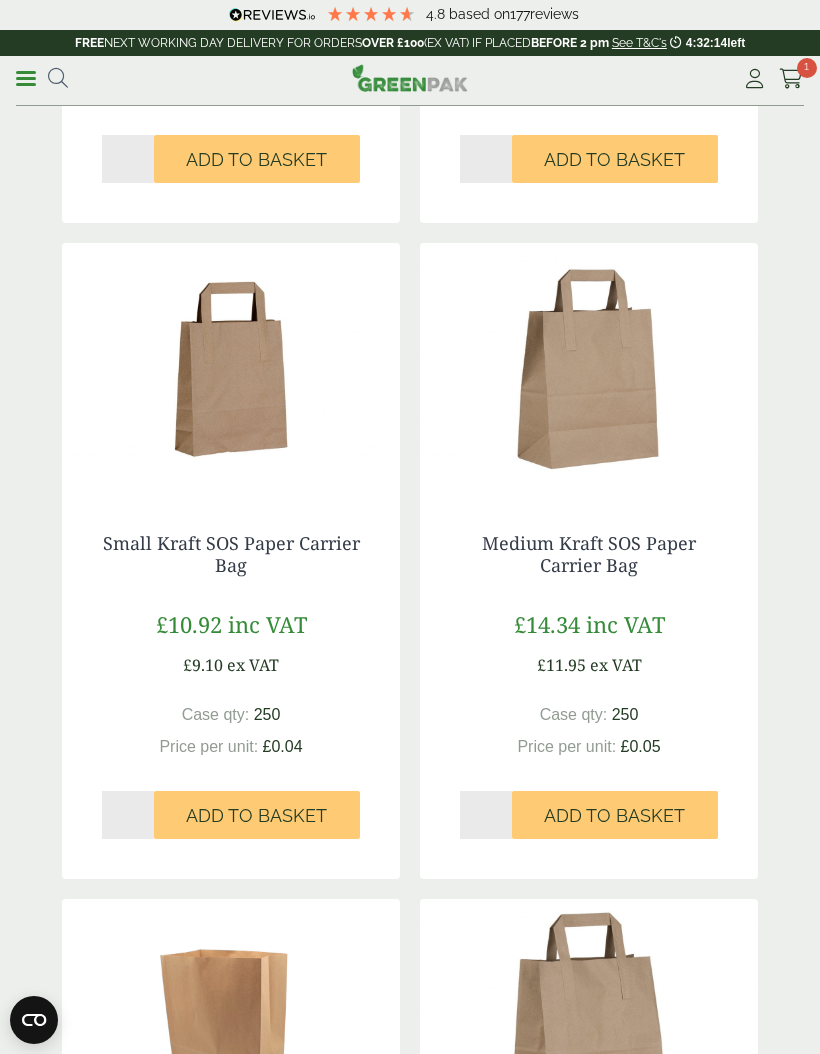 scroll, scrollTop: 2022, scrollLeft: 0, axis: vertical 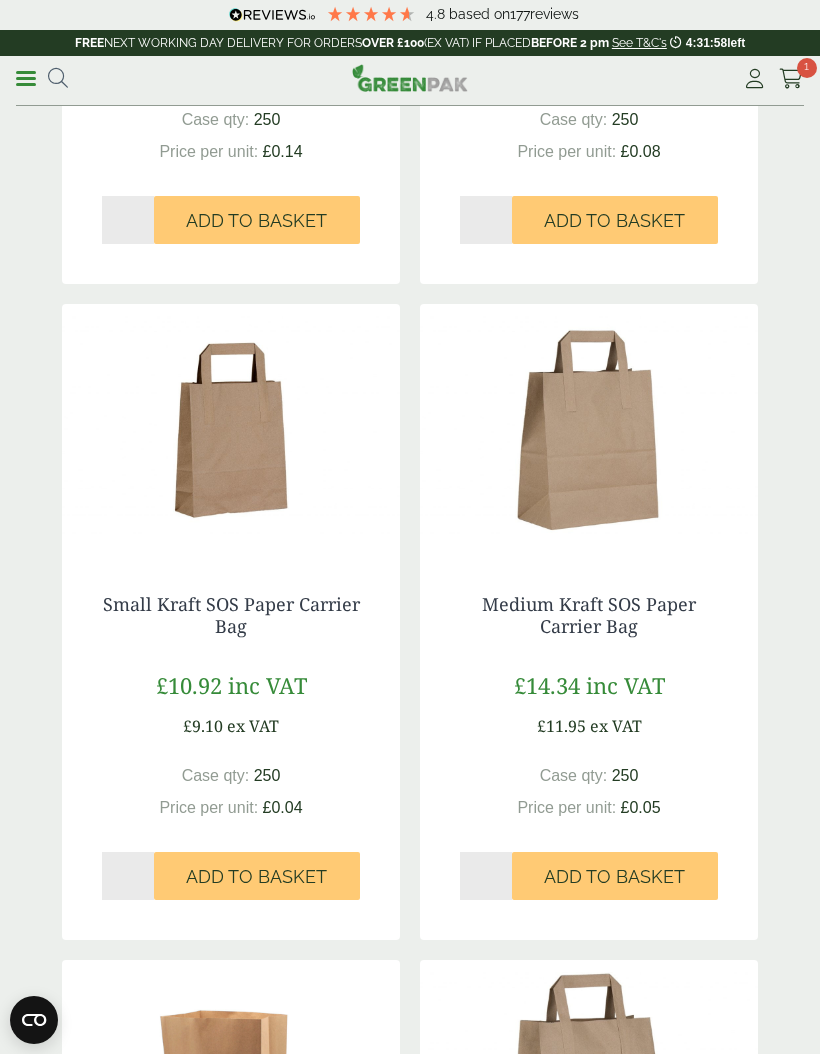 click on "Add to Basket" at bounding box center (615, 876) 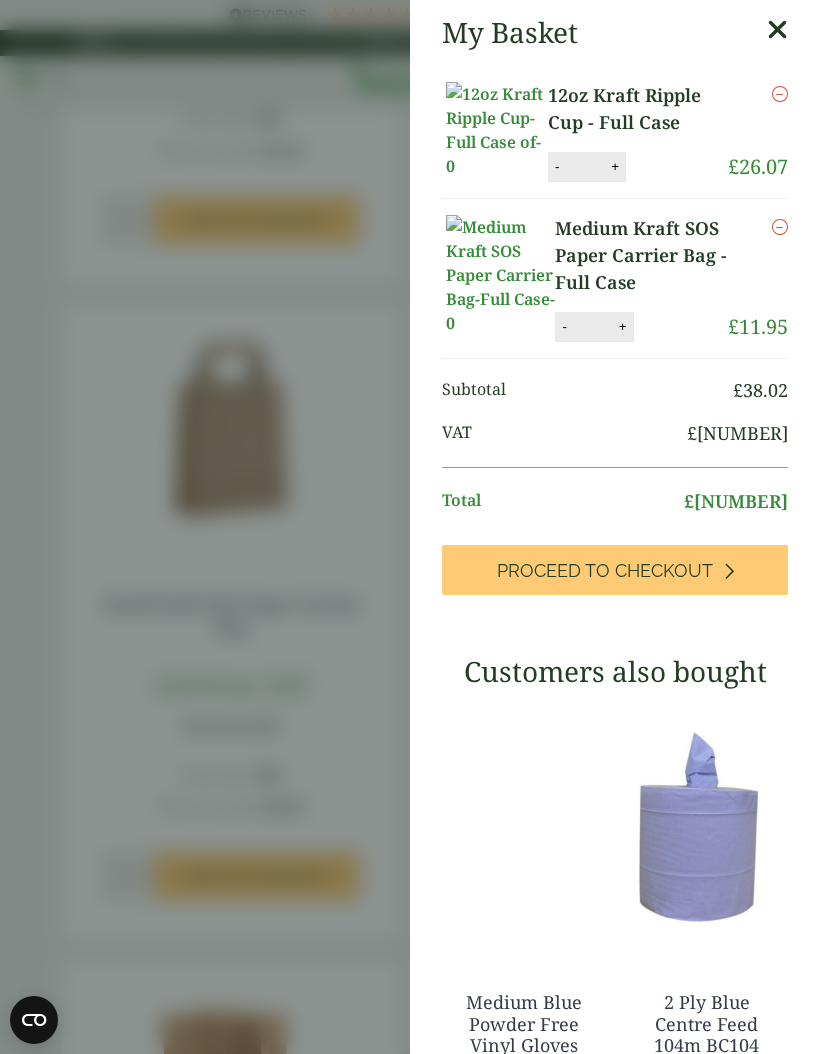 click on "Proceed to Checkout" at bounding box center [605, 571] 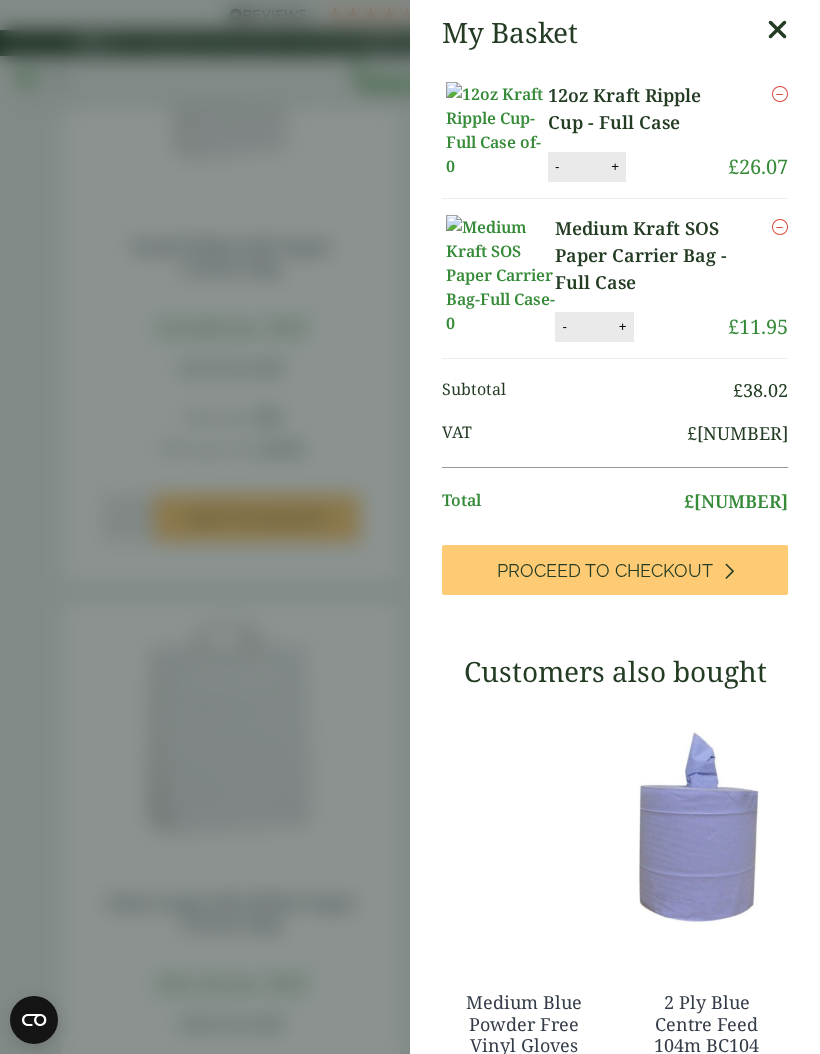 scroll, scrollTop: 1067, scrollLeft: 0, axis: vertical 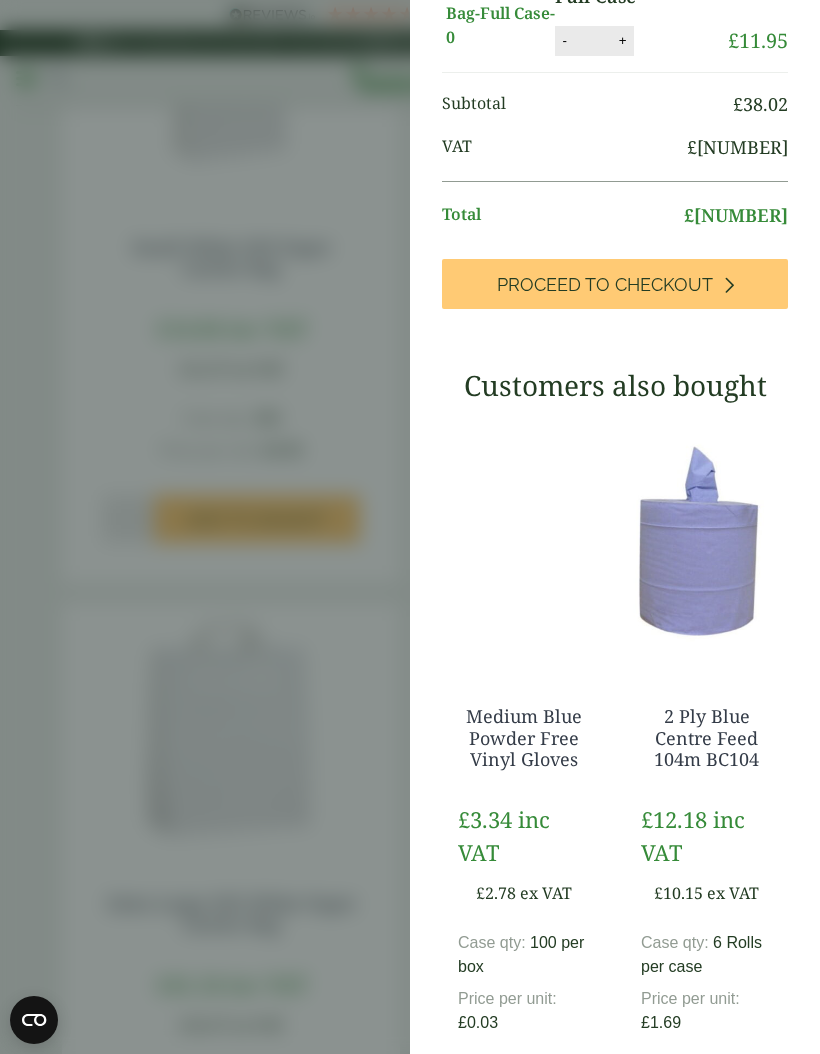 click on "My Basket
12oz Kraft Ripple Cup - Full Case
12oz Kraft Ripple Cup - Full Case quantity
- * +
Update
Remove
£ 26.07" at bounding box center [410, 527] 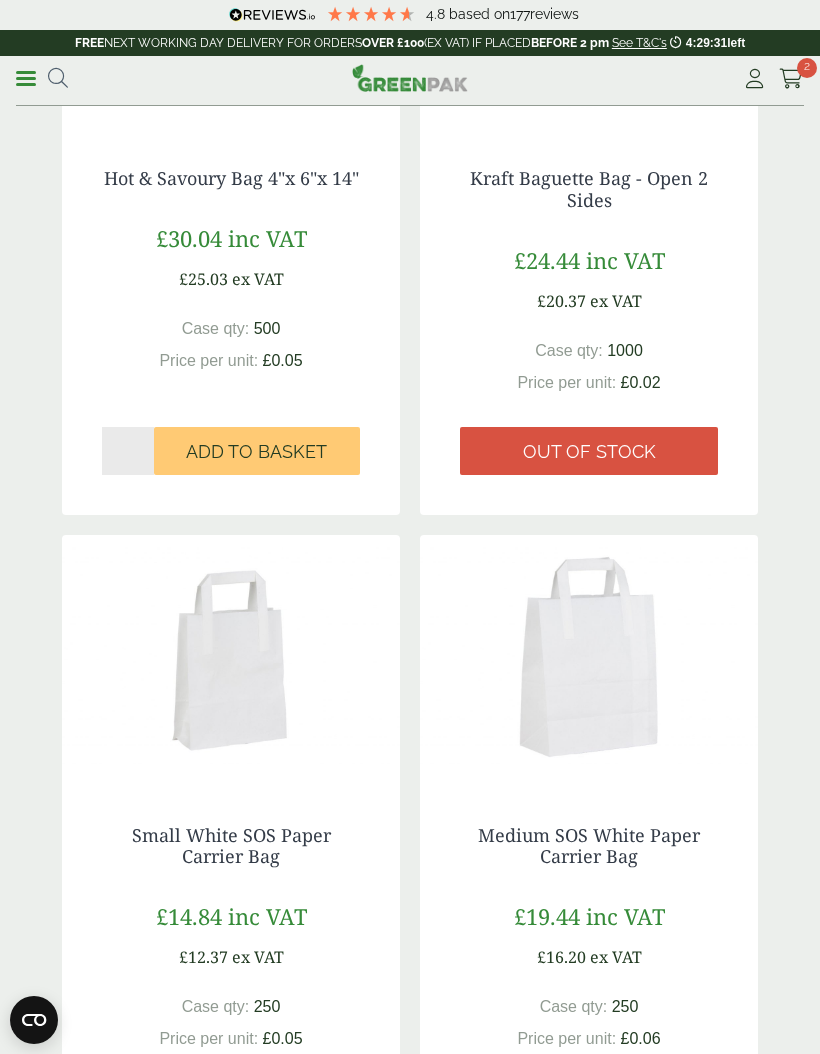 scroll, scrollTop: 478, scrollLeft: 0, axis: vertical 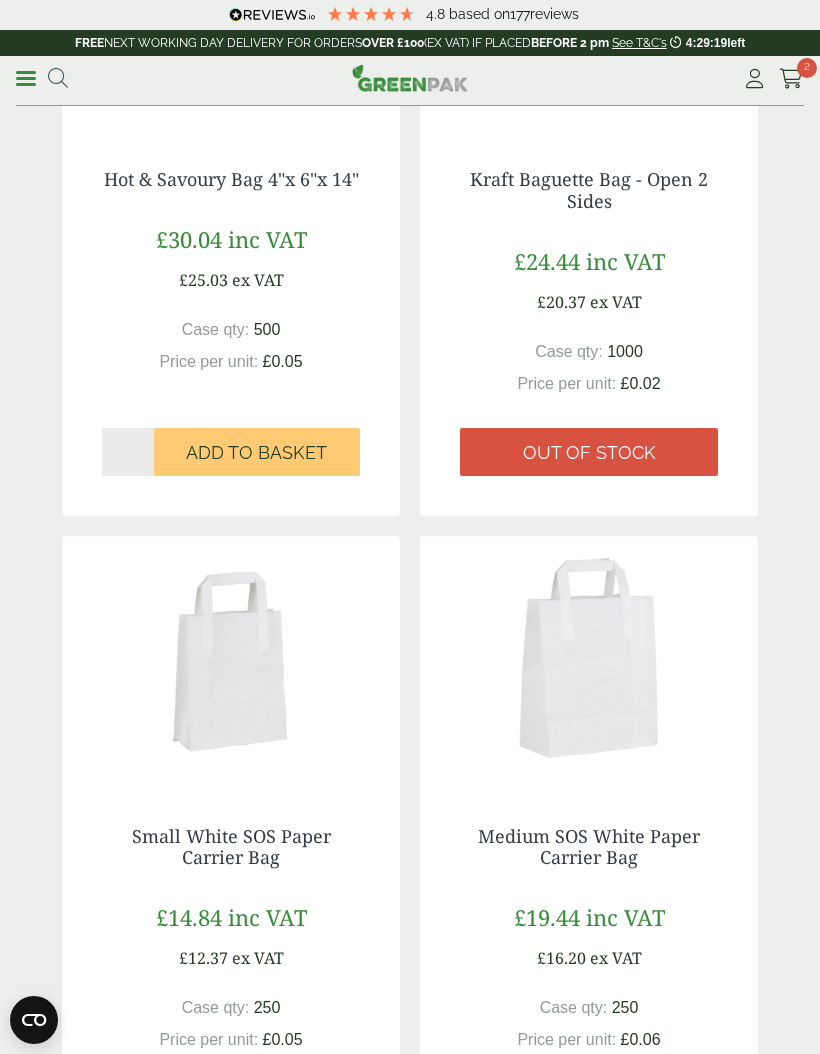 click at bounding box center (791, 79) 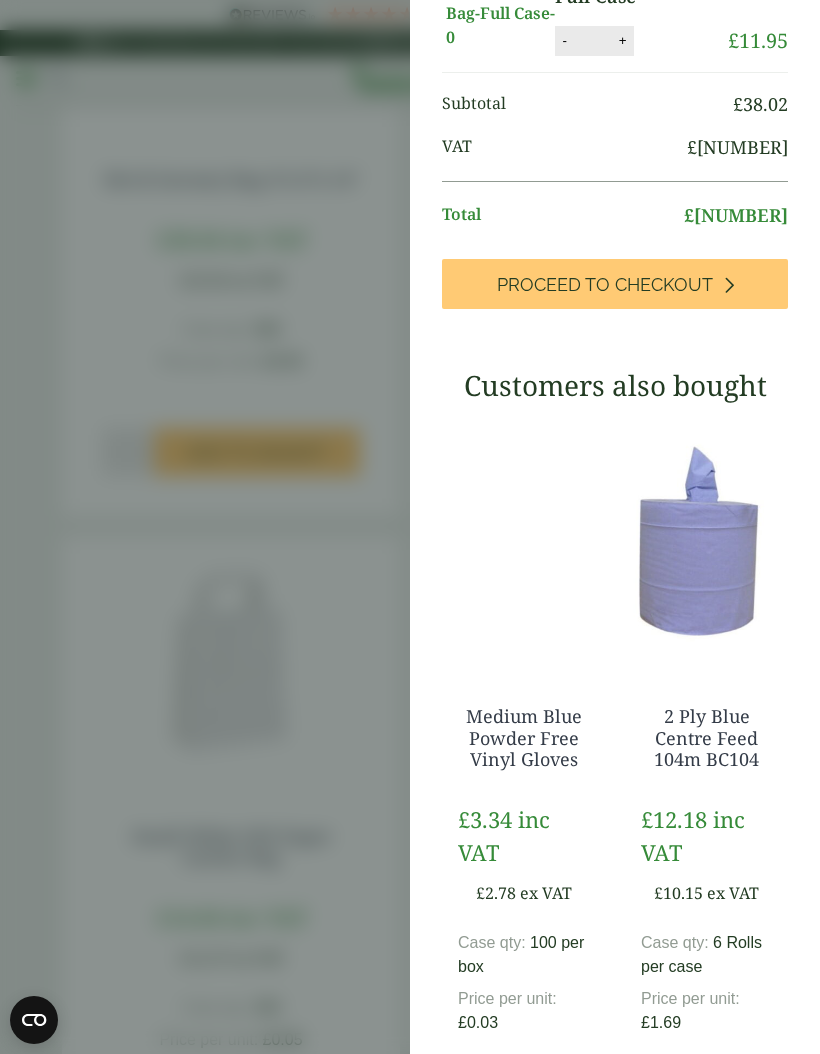 click on "Proceed to Checkout" at bounding box center [615, 284] 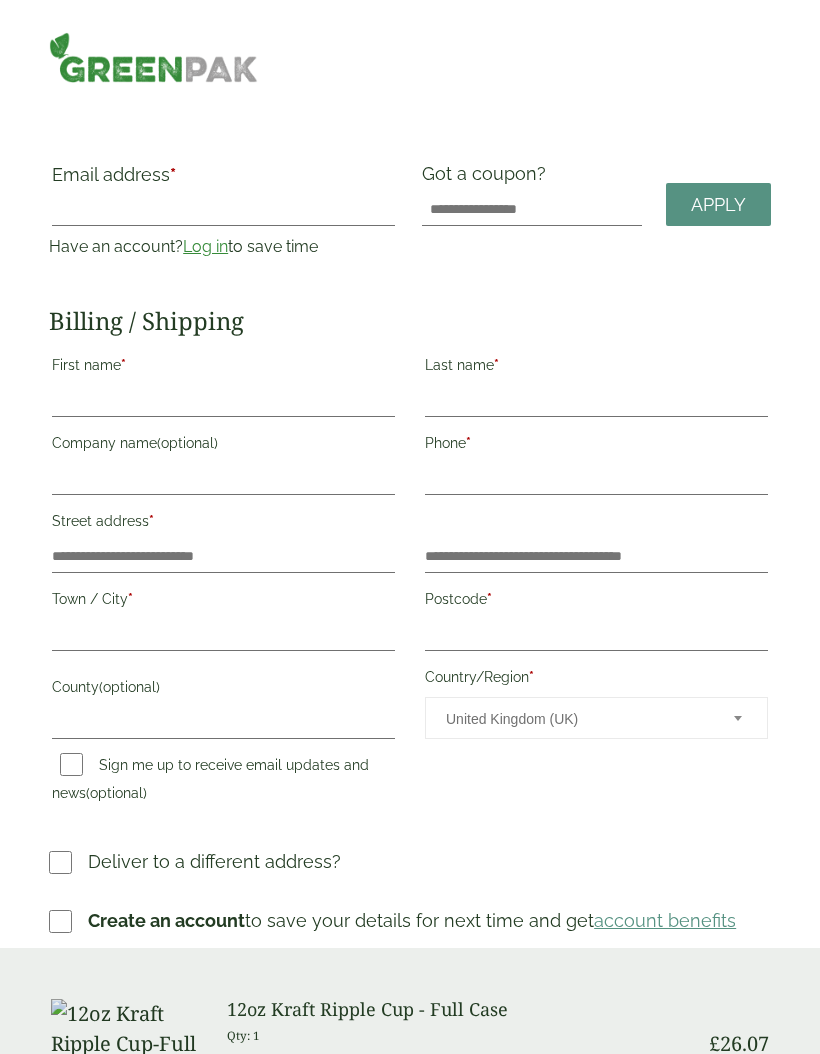 scroll, scrollTop: 0, scrollLeft: 0, axis: both 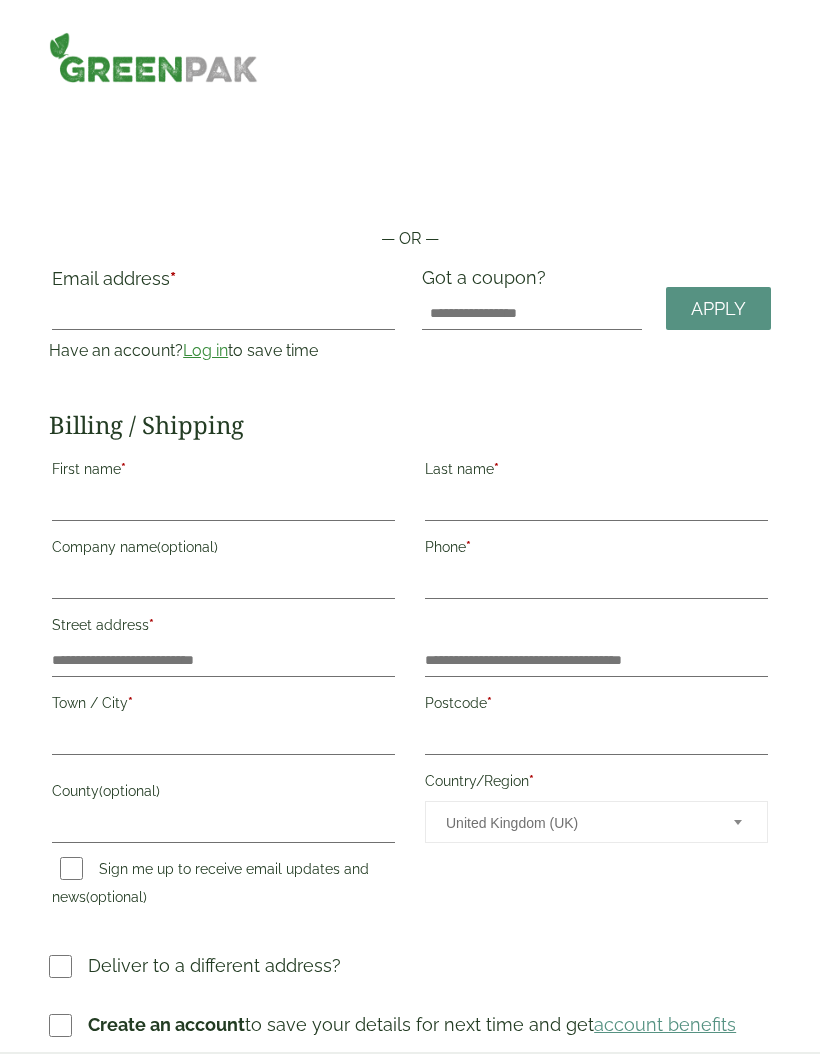 click on "First name  *" at bounding box center (223, 472) 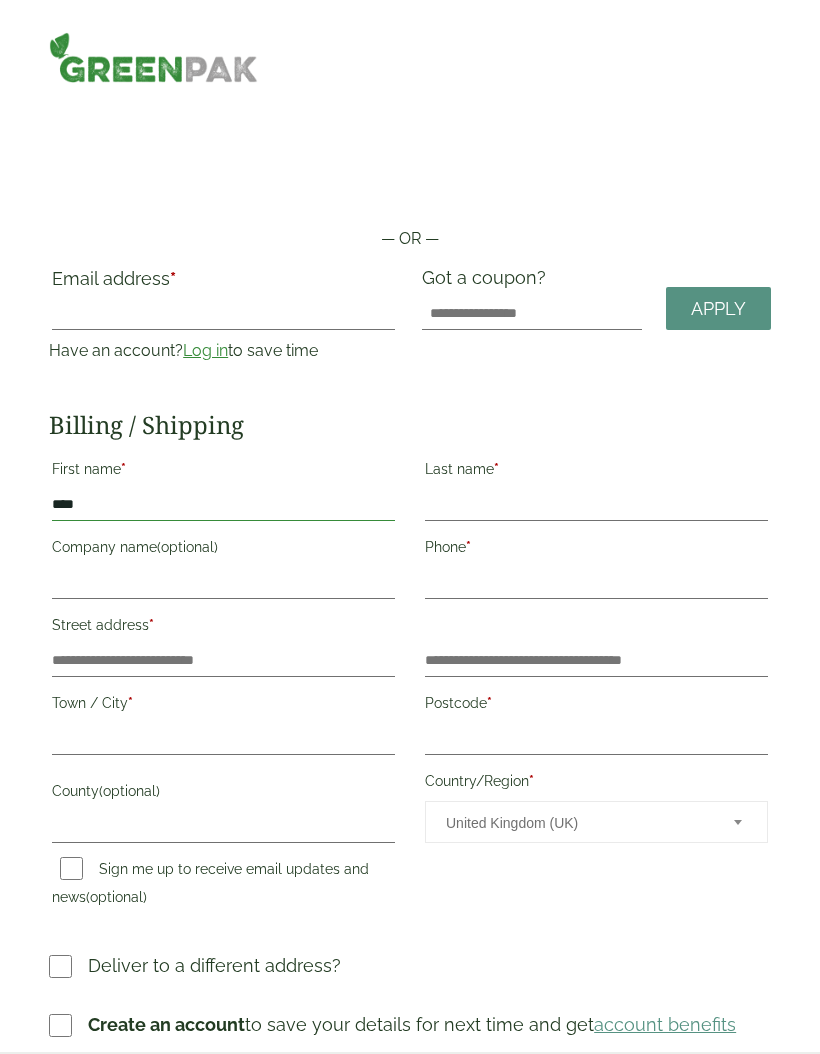 type on "****" 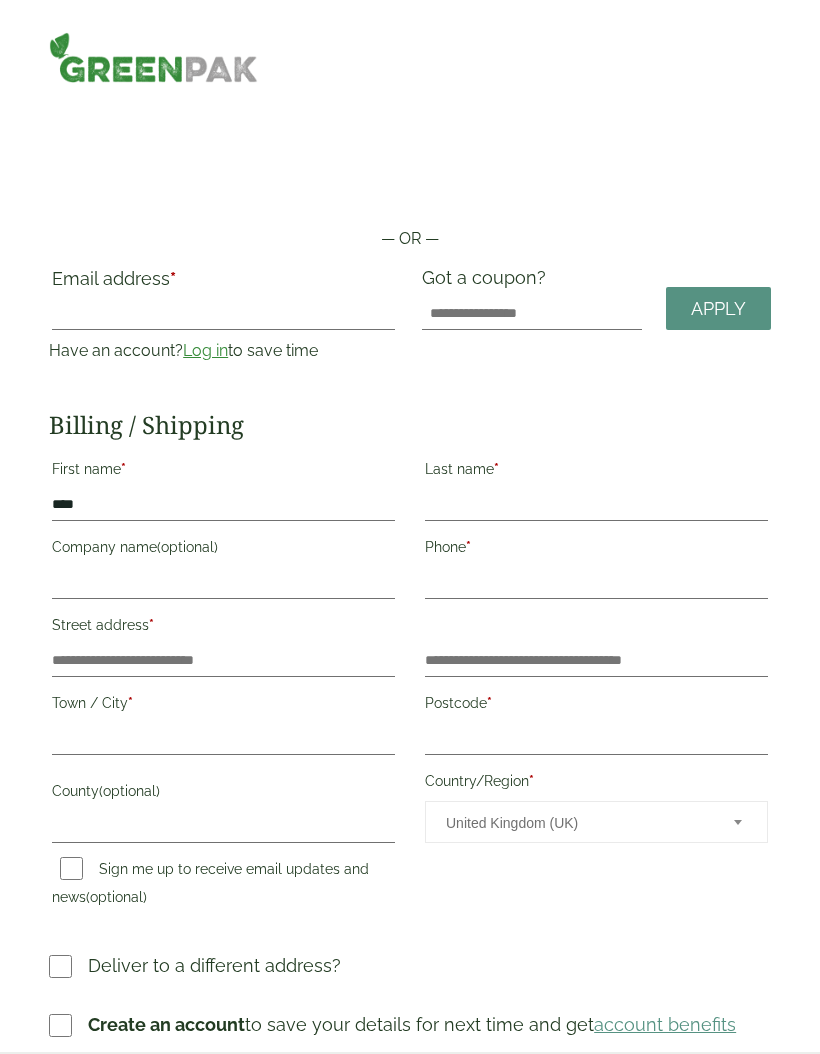 click on "Last name  *" at bounding box center [596, 472] 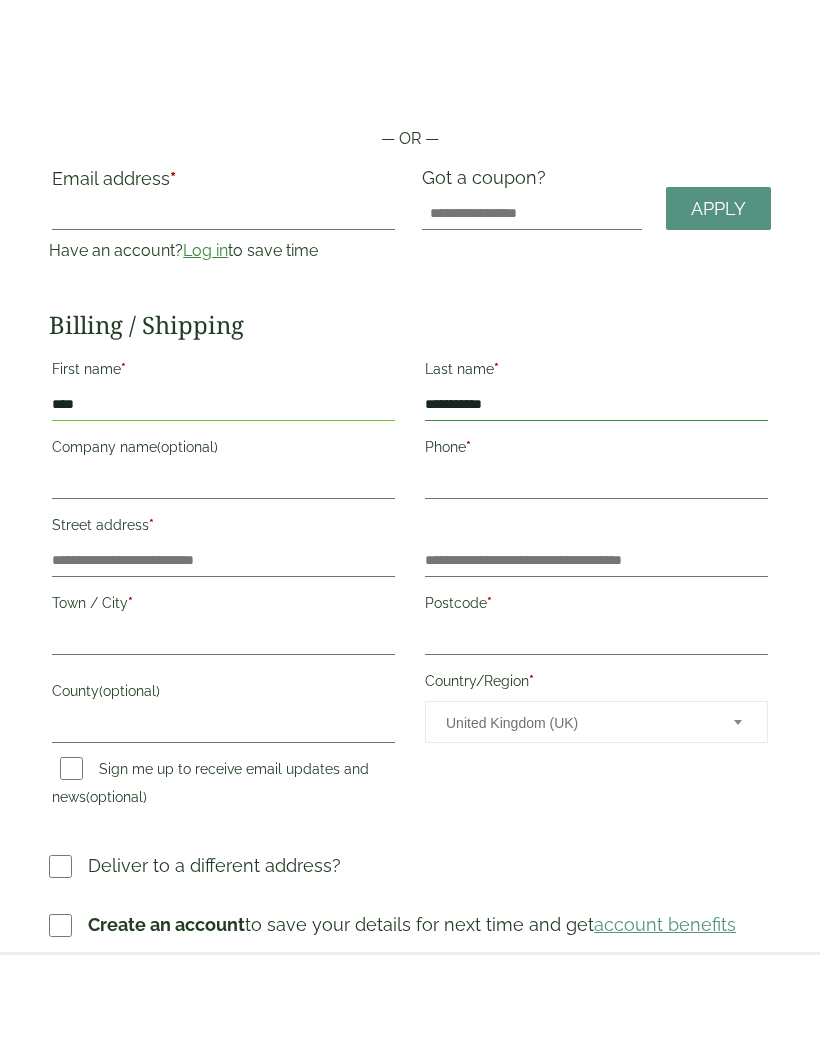 type on "**********" 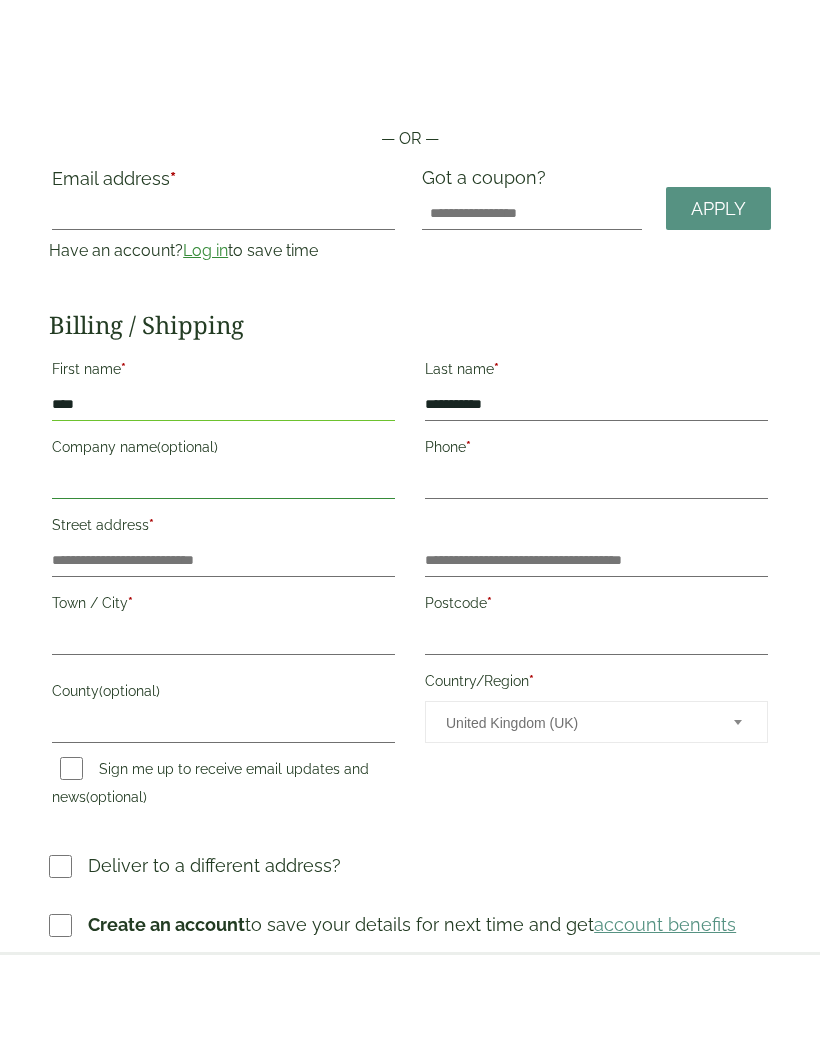 click on "Company name  (optional)" at bounding box center (223, 583) 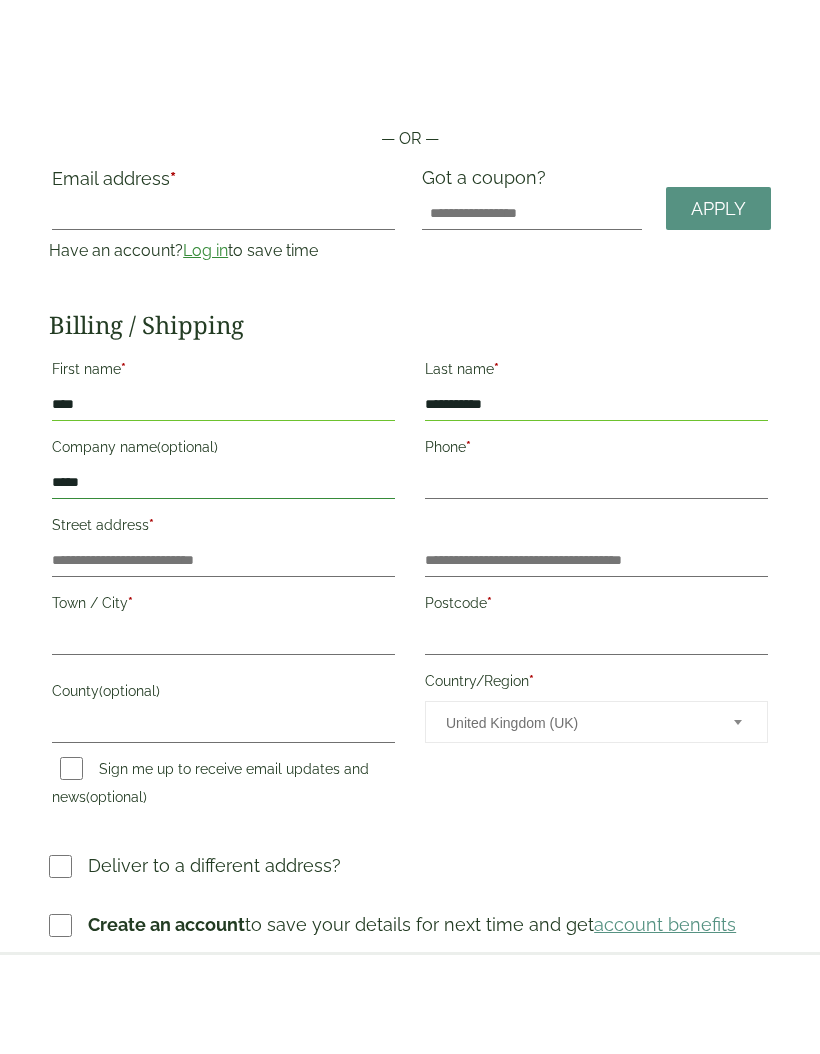 type on "*****" 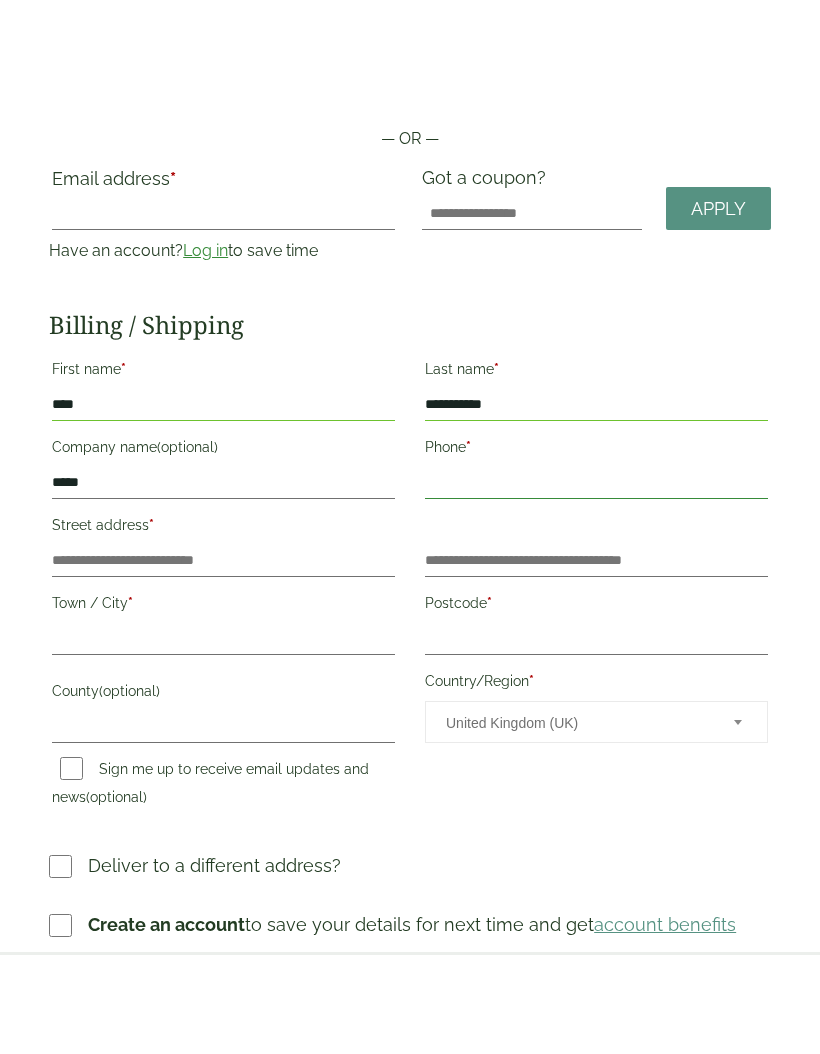 click on "Phone  *" at bounding box center (596, 583) 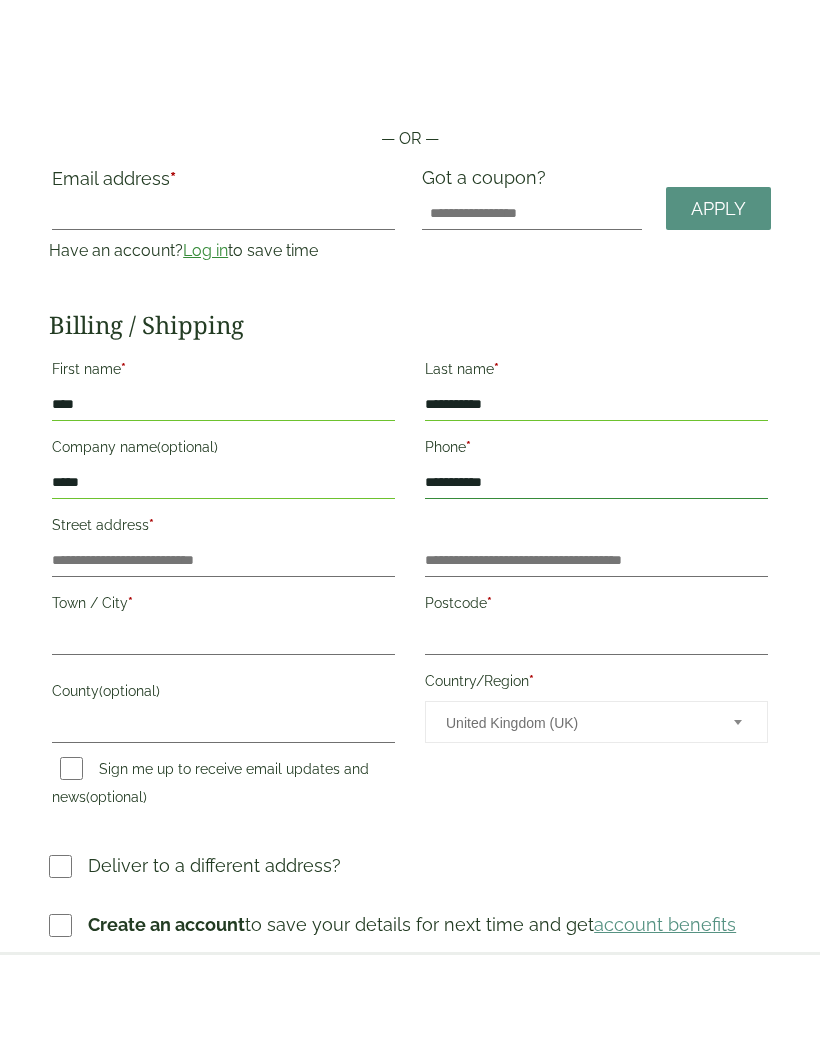 type on "**********" 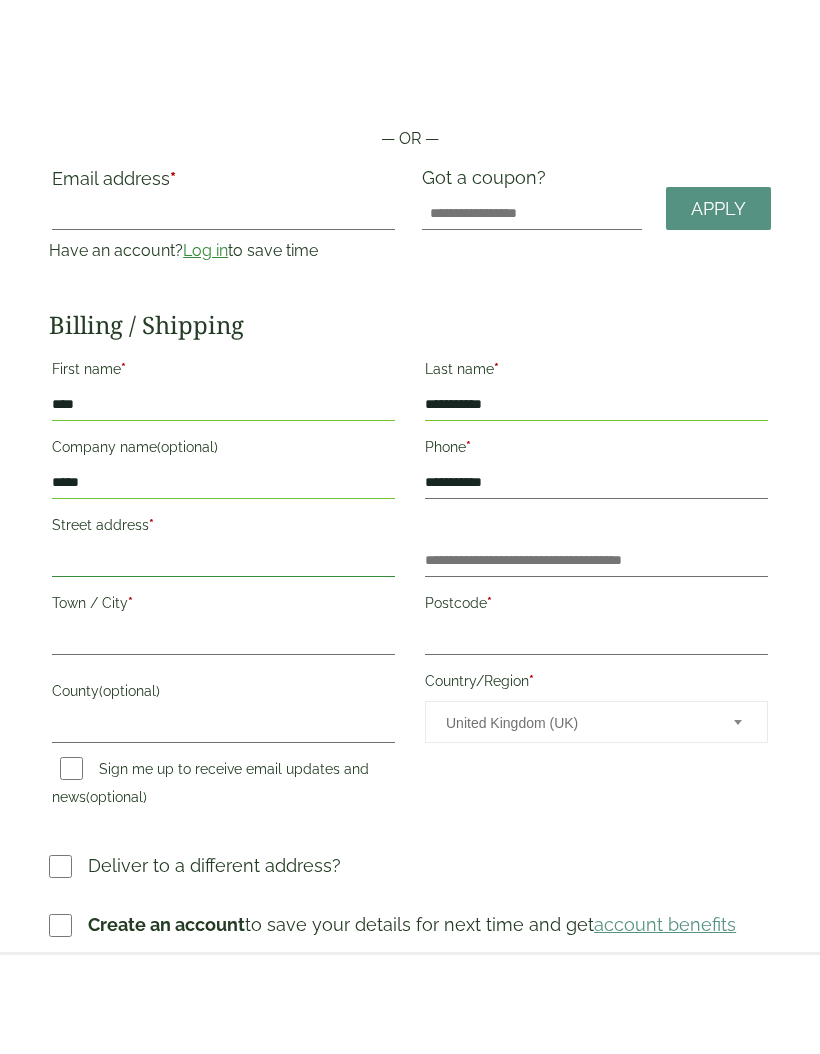 click on "Street address  *" at bounding box center (223, 661) 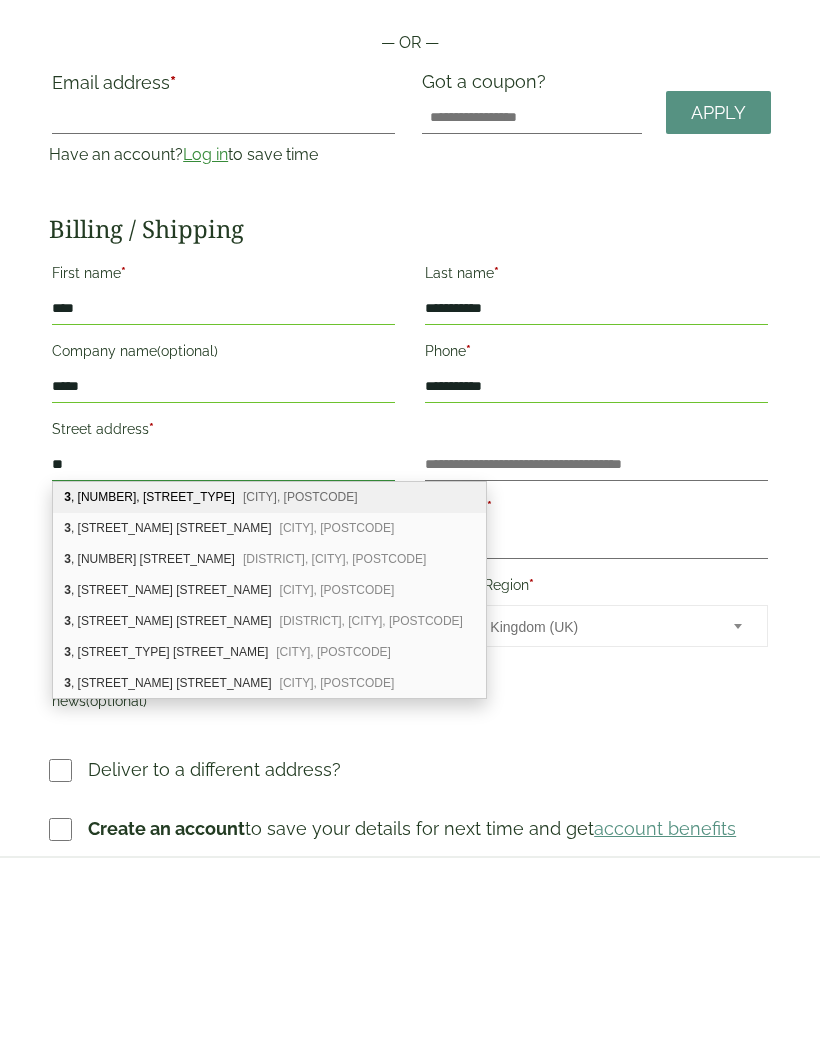 type on "*" 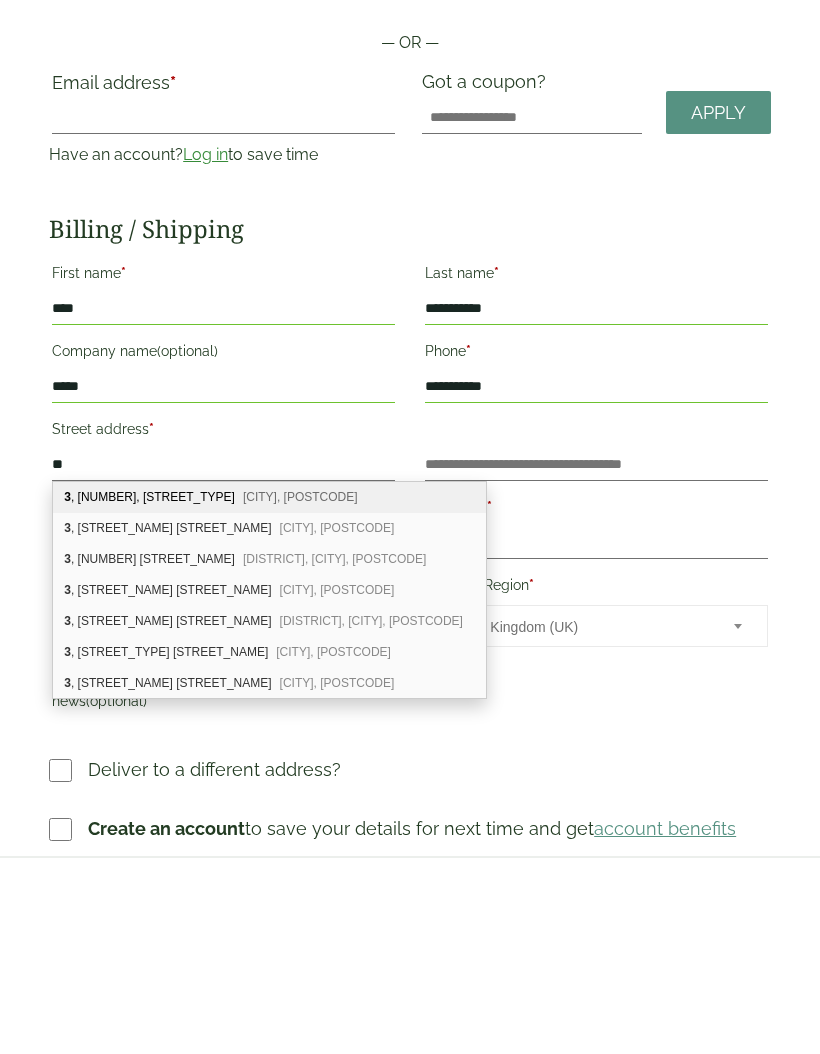 click on "Postcode  *" at bounding box center [596, 706] 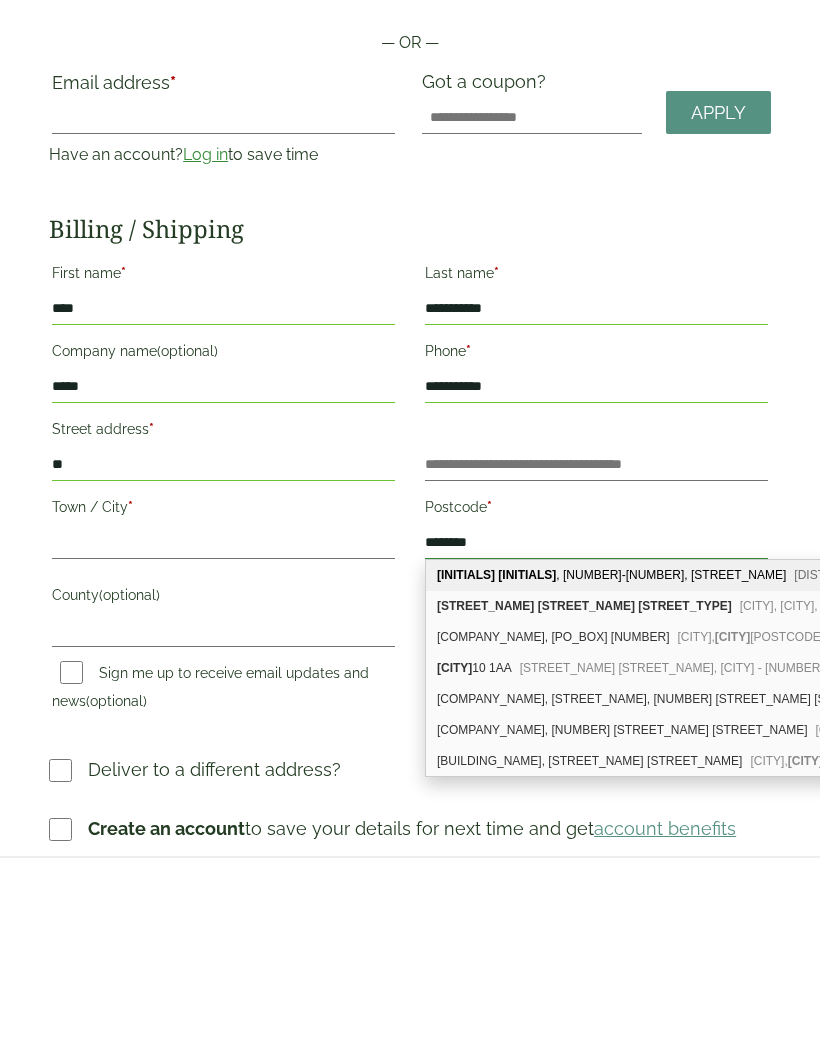 type on "*******" 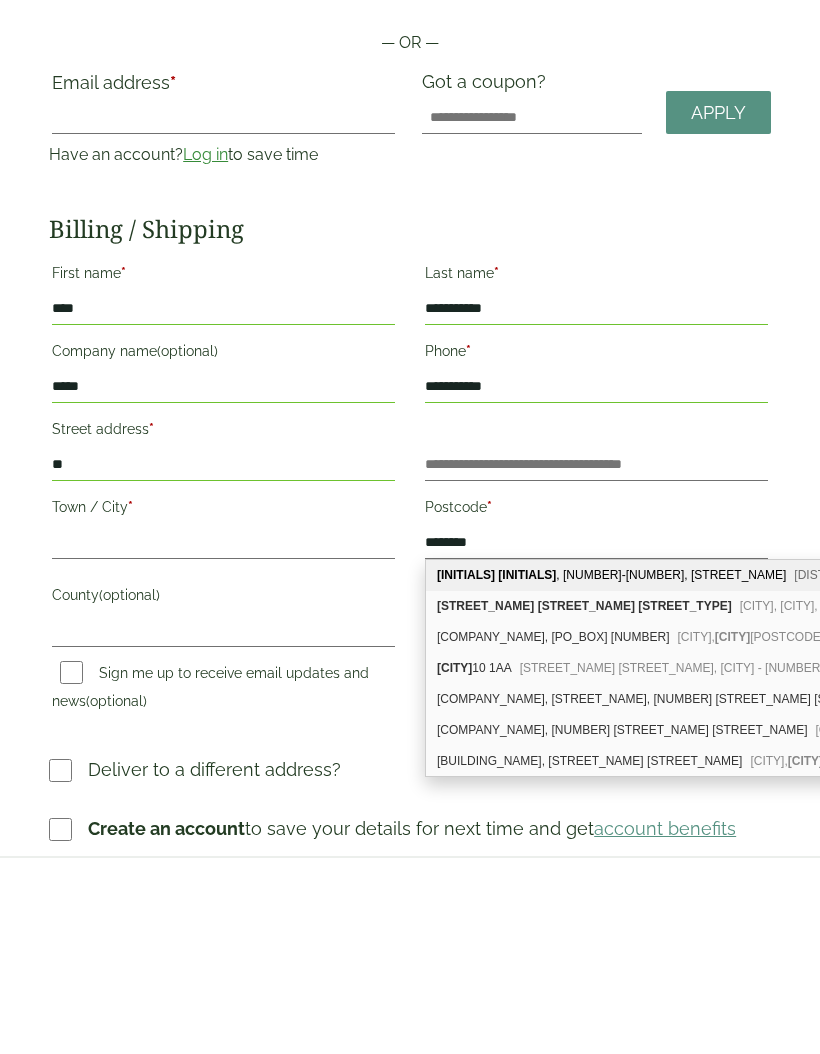 click on "*" at bounding box center [223, 661] 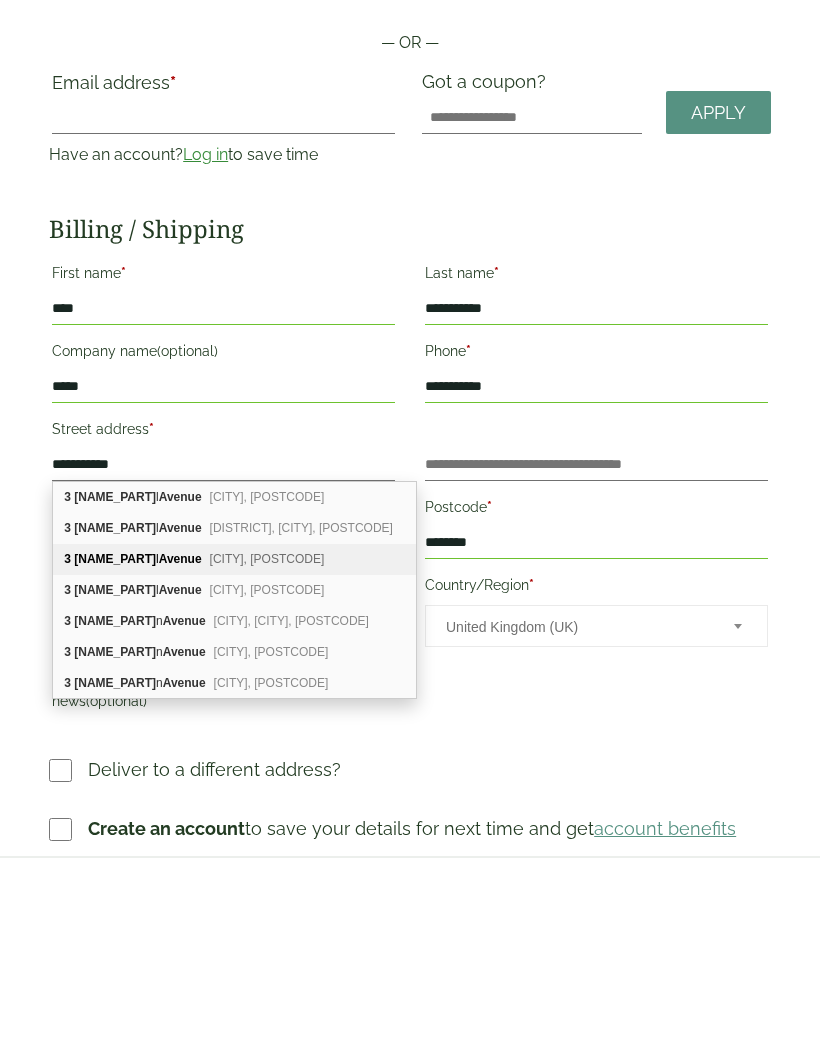 click on "[CITY], [POSTCODE]" at bounding box center [267, 755] 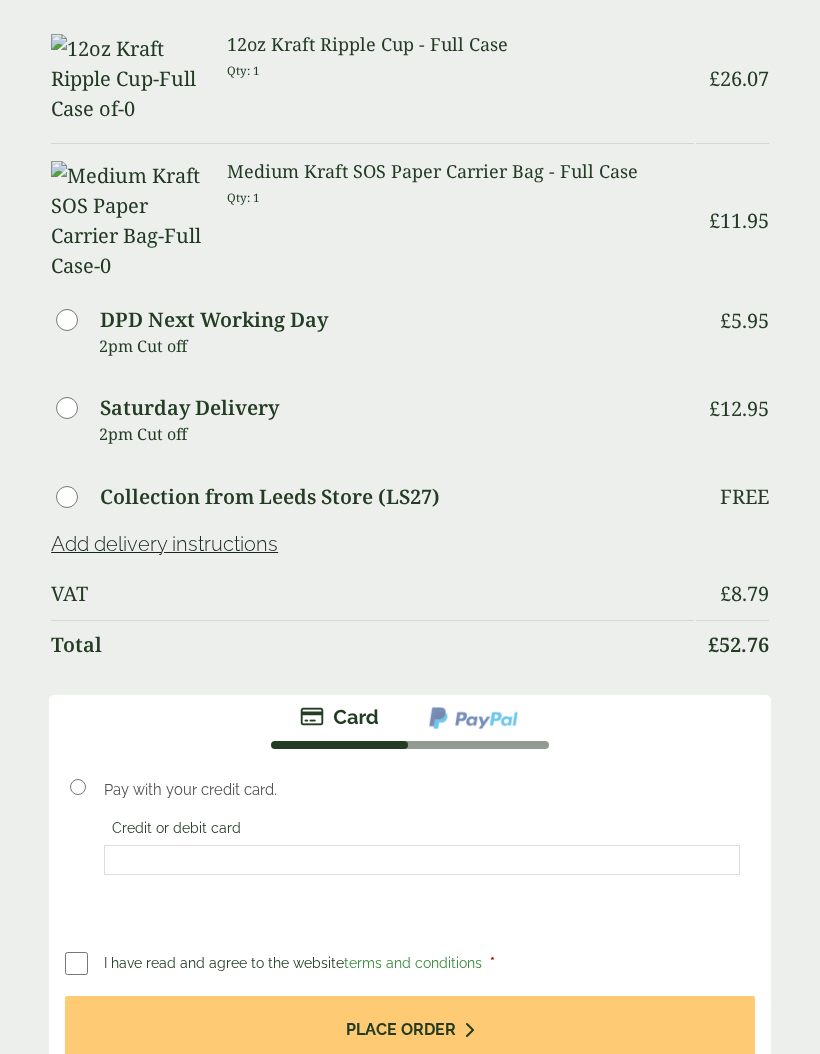 scroll, scrollTop: 1070, scrollLeft: 0, axis: vertical 